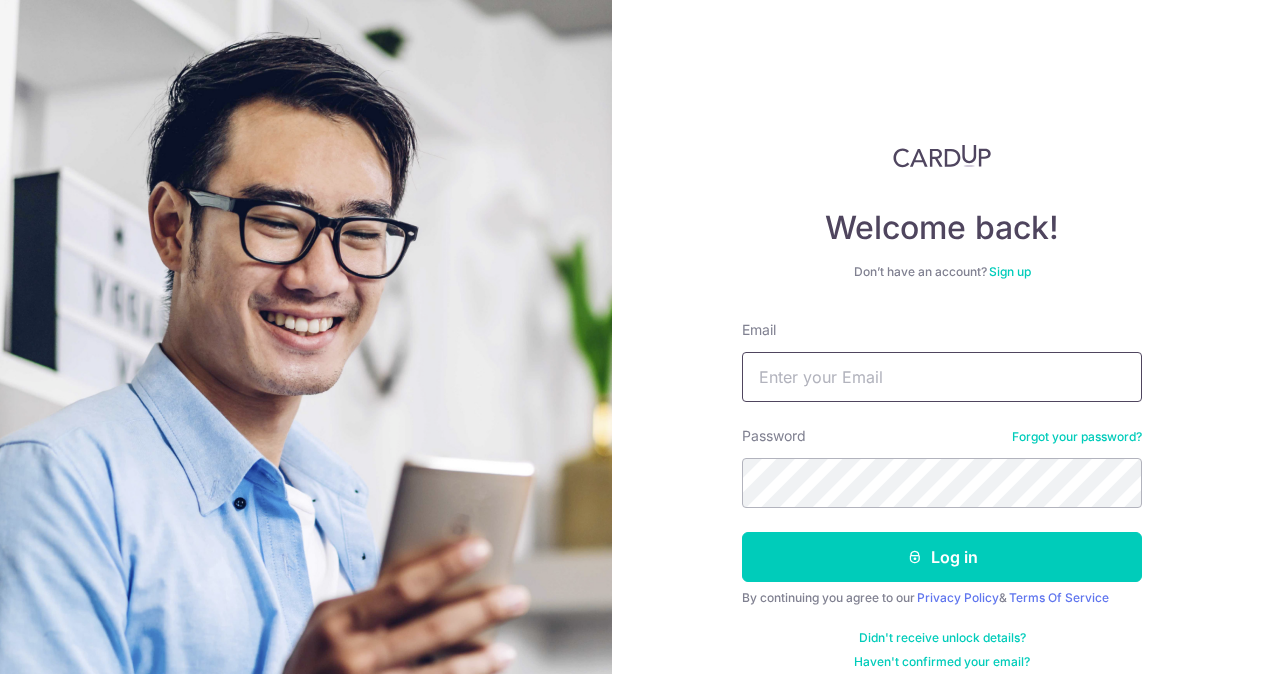 scroll, scrollTop: 0, scrollLeft: 0, axis: both 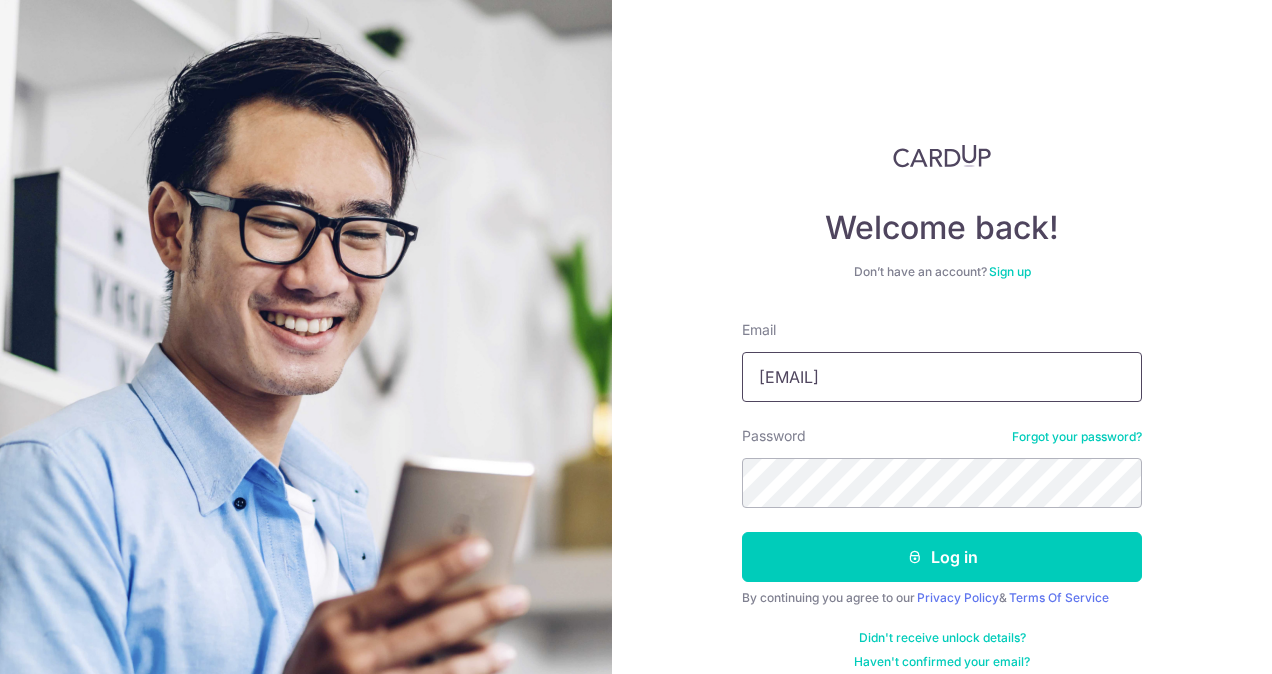 type on "[EMAIL]" 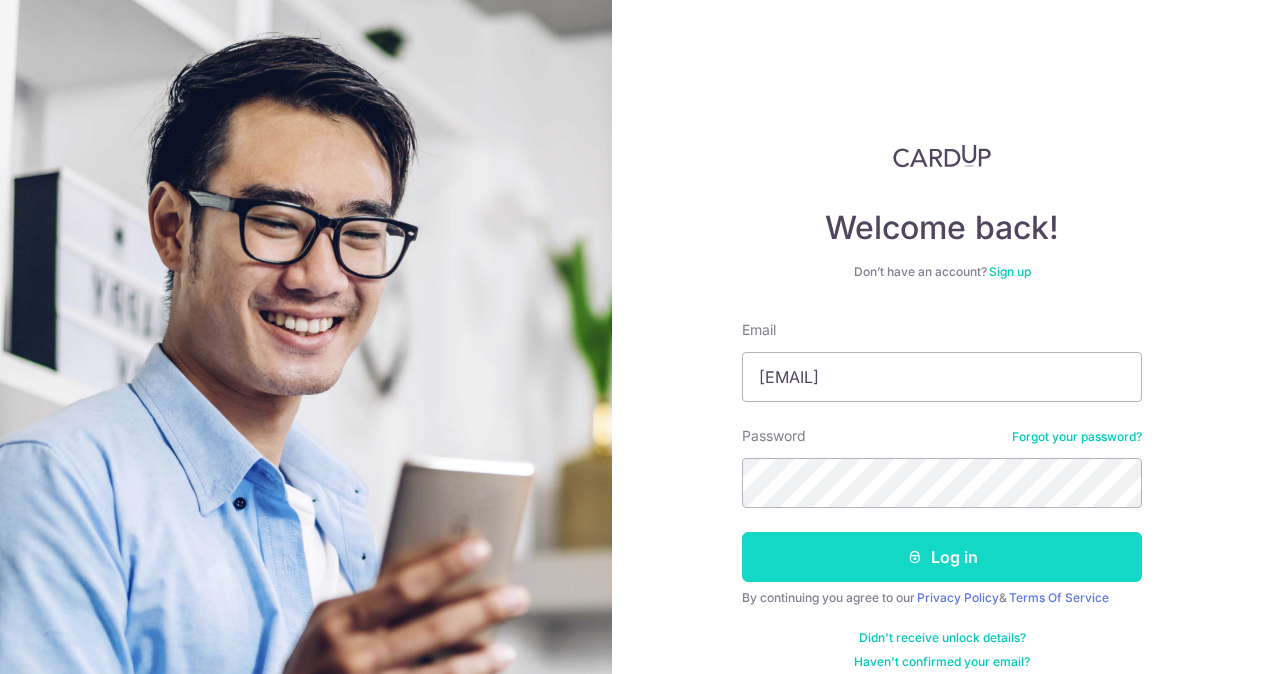 click on "Log in" at bounding box center [942, 557] 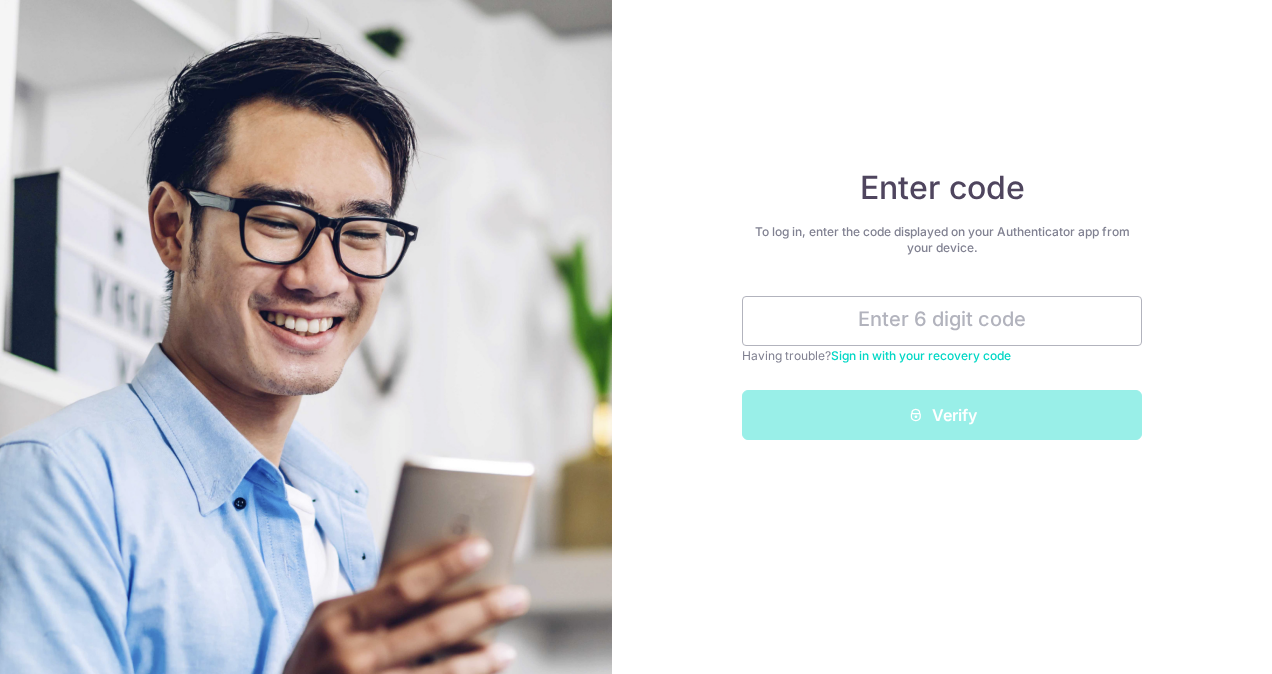 scroll, scrollTop: 0, scrollLeft: 0, axis: both 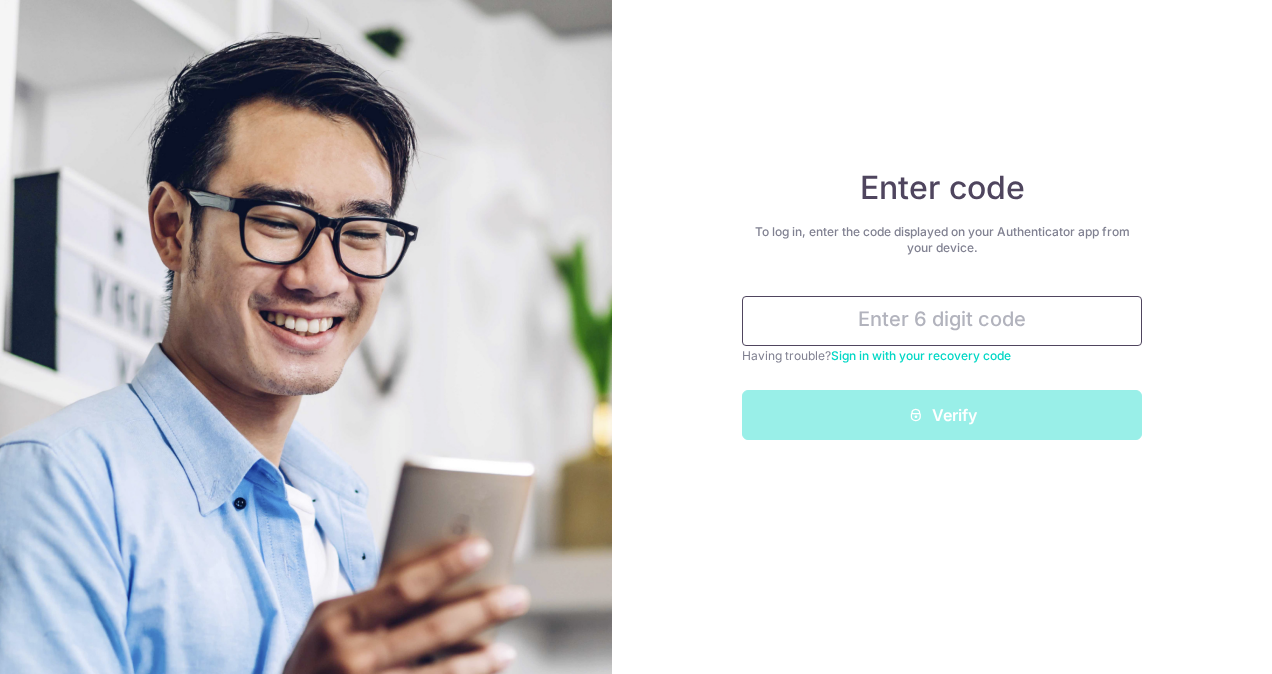 click at bounding box center [942, 321] 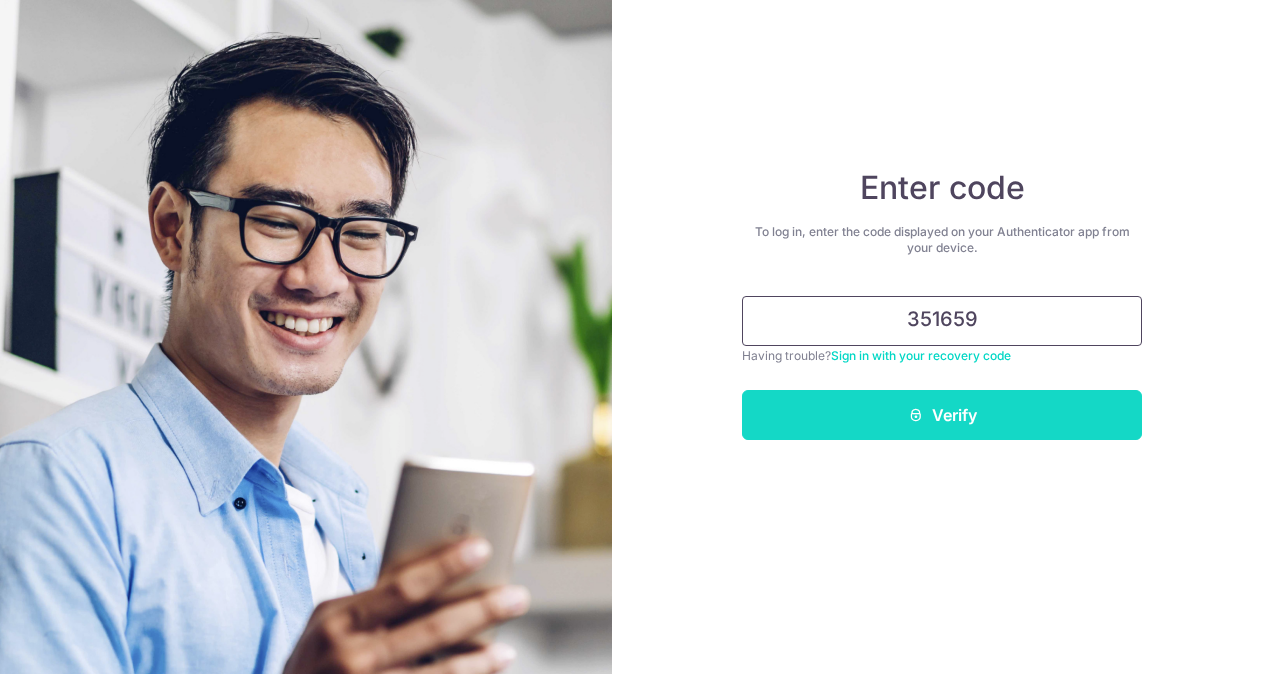 type on "351659" 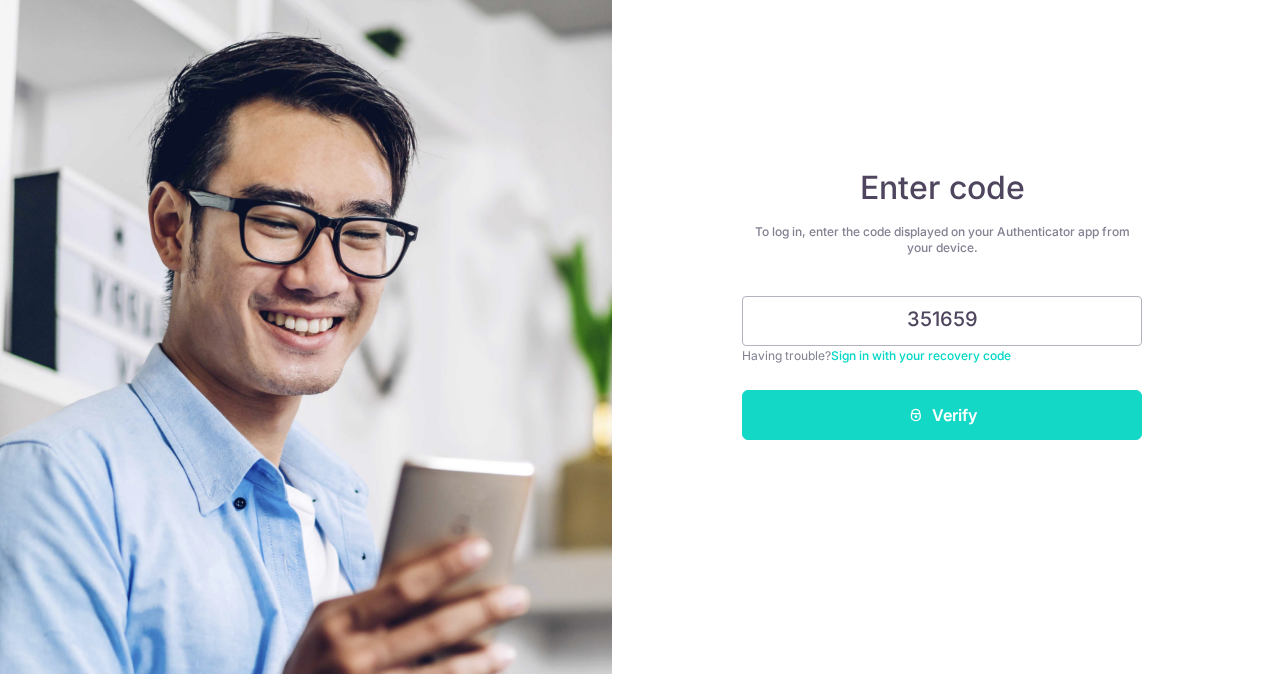 click on "Verify" at bounding box center [942, 415] 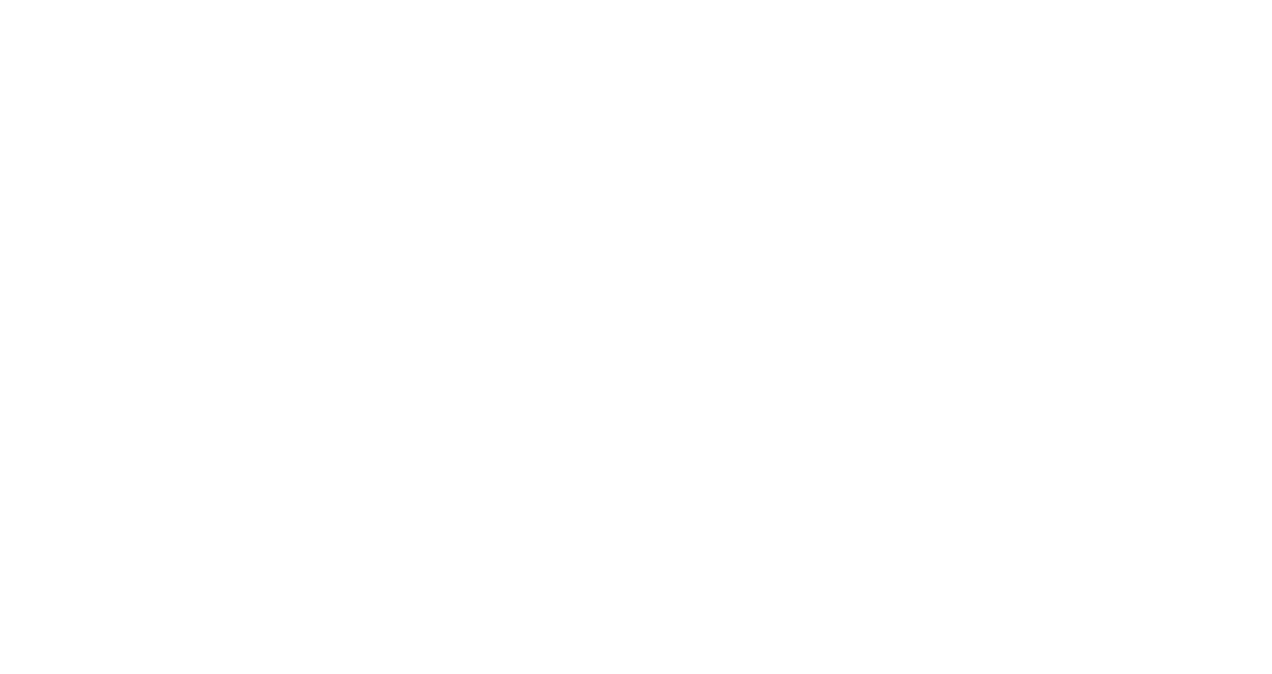 scroll, scrollTop: 0, scrollLeft: 0, axis: both 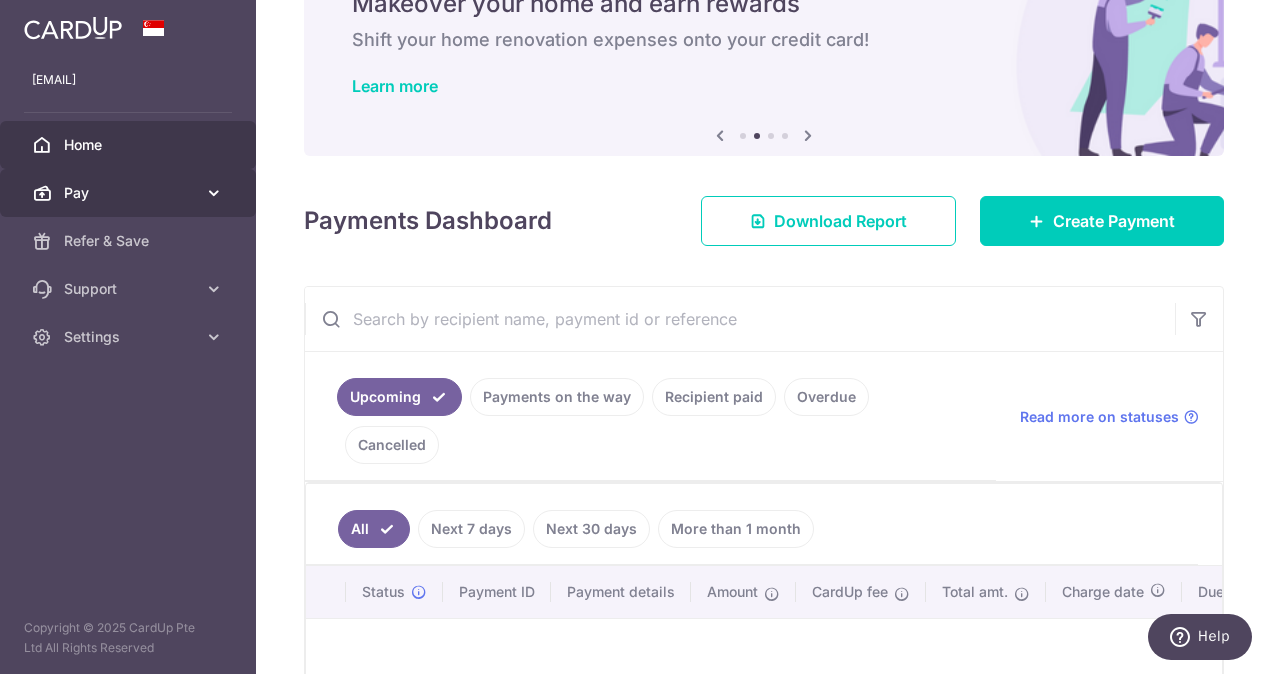 click at bounding box center [214, 193] 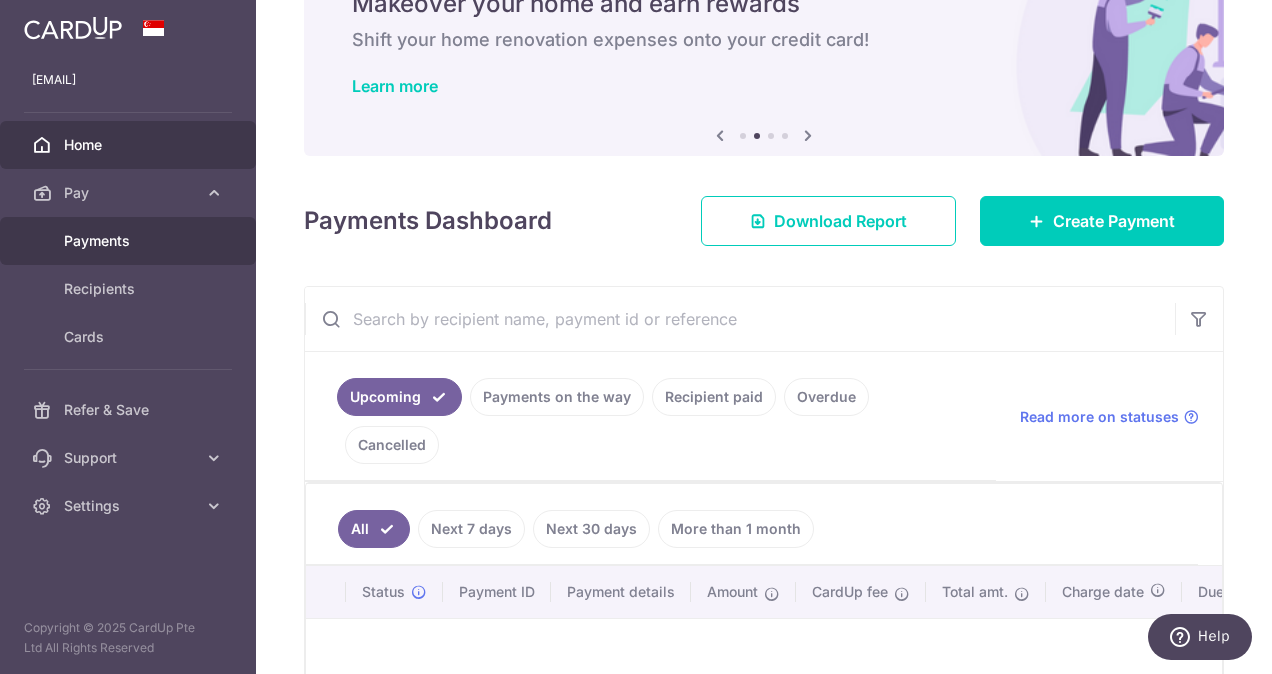 click on "Payments" at bounding box center [130, 241] 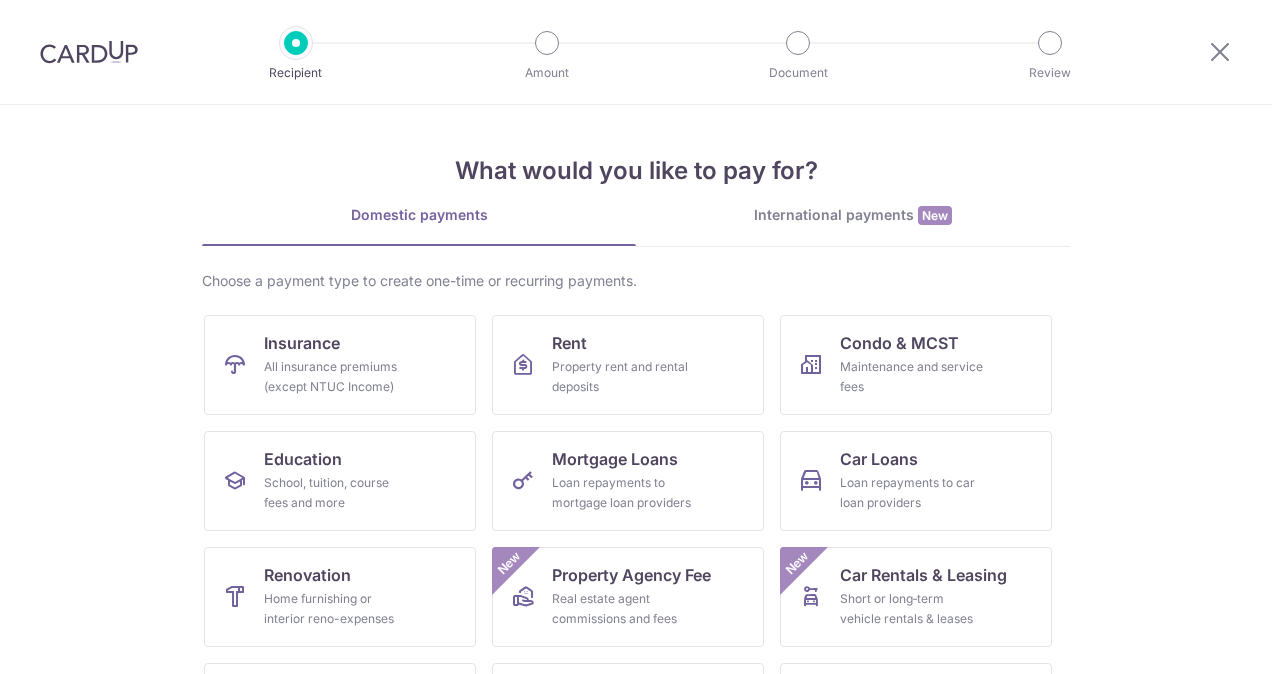 scroll, scrollTop: 0, scrollLeft: 0, axis: both 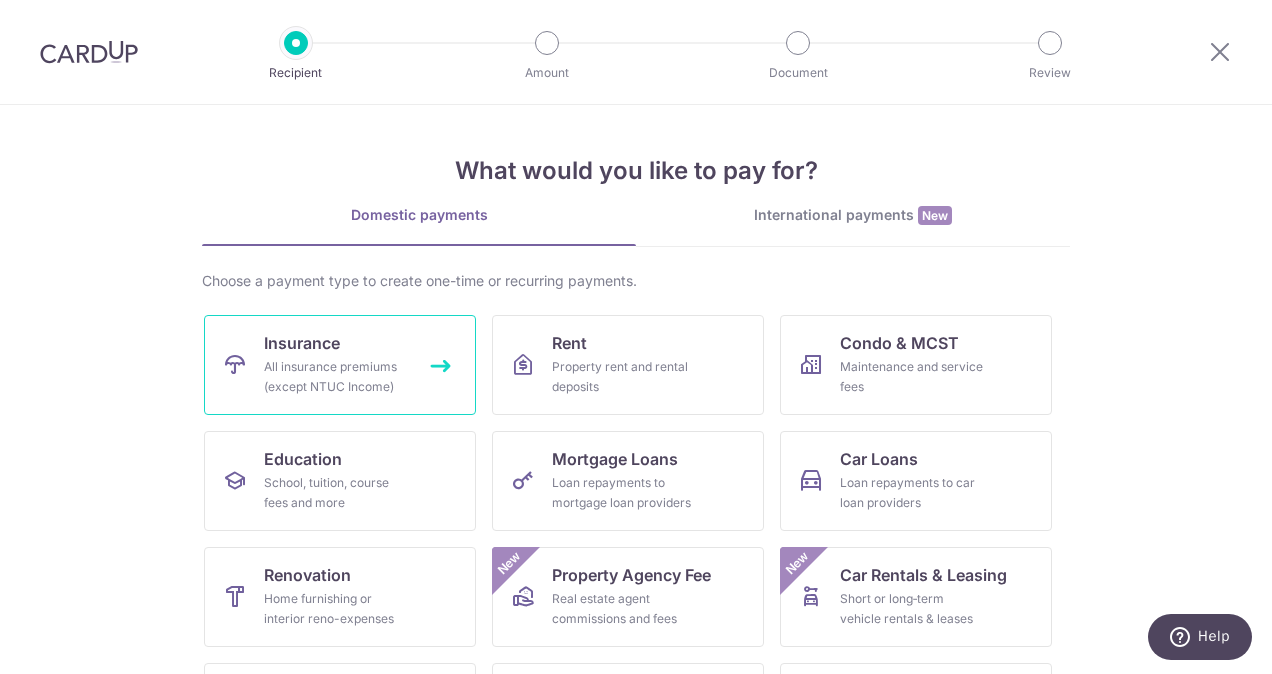 click on "All insurance premiums (except NTUC Income)" at bounding box center (336, 377) 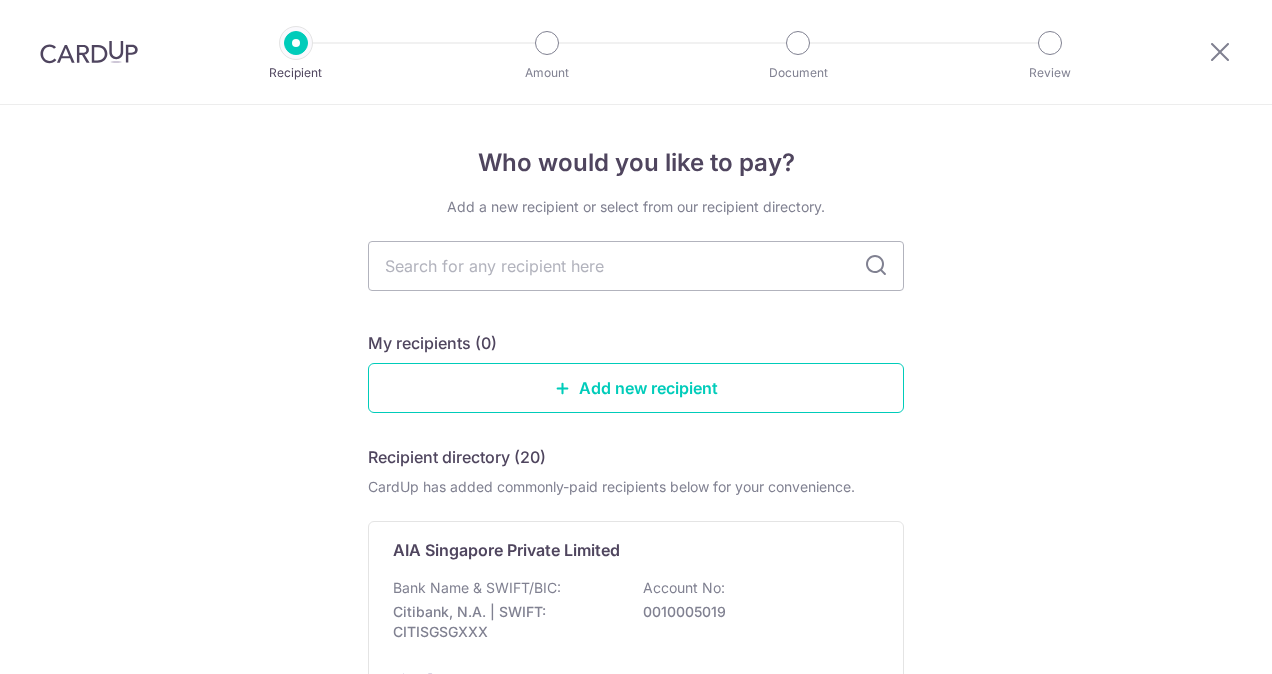 scroll, scrollTop: 0, scrollLeft: 0, axis: both 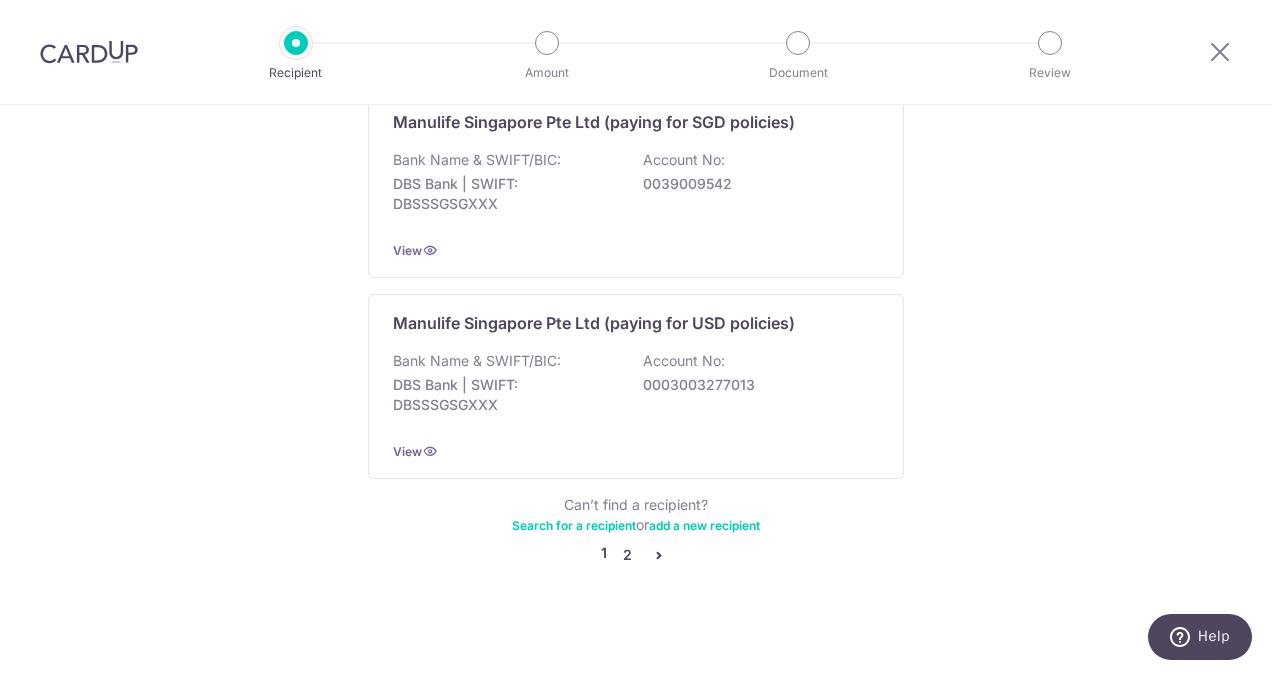 click on "2" at bounding box center (627, 555) 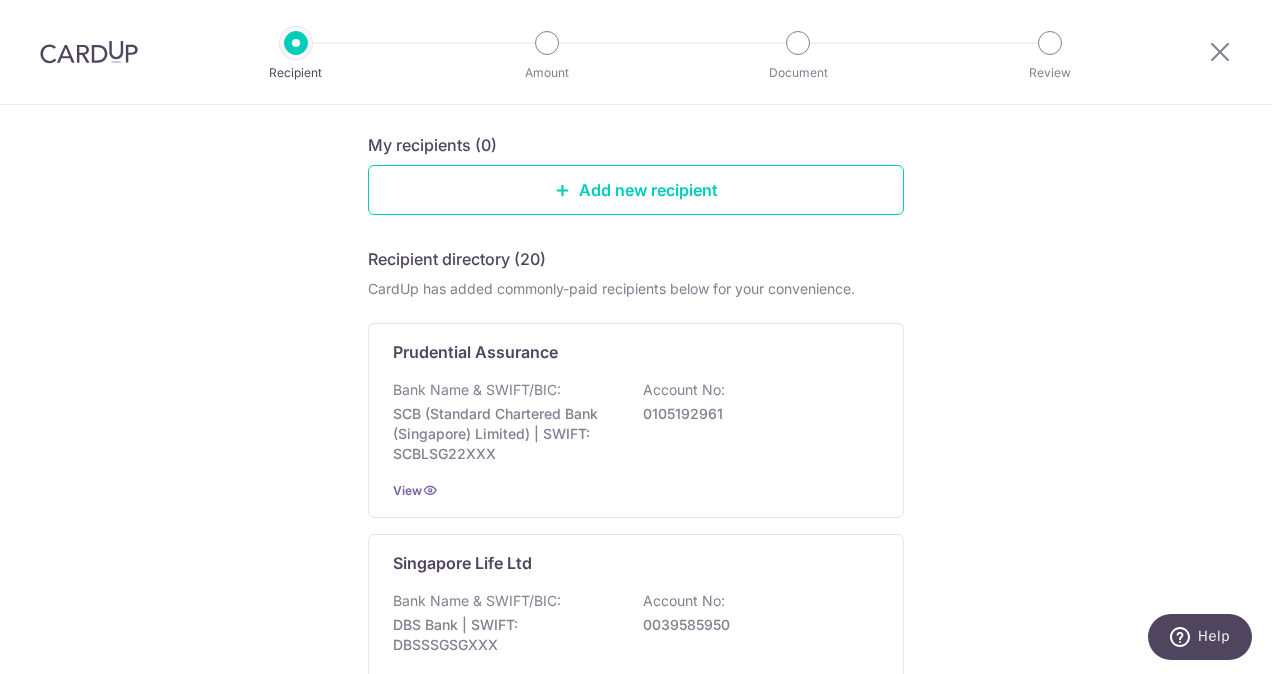 scroll, scrollTop: 200, scrollLeft: 0, axis: vertical 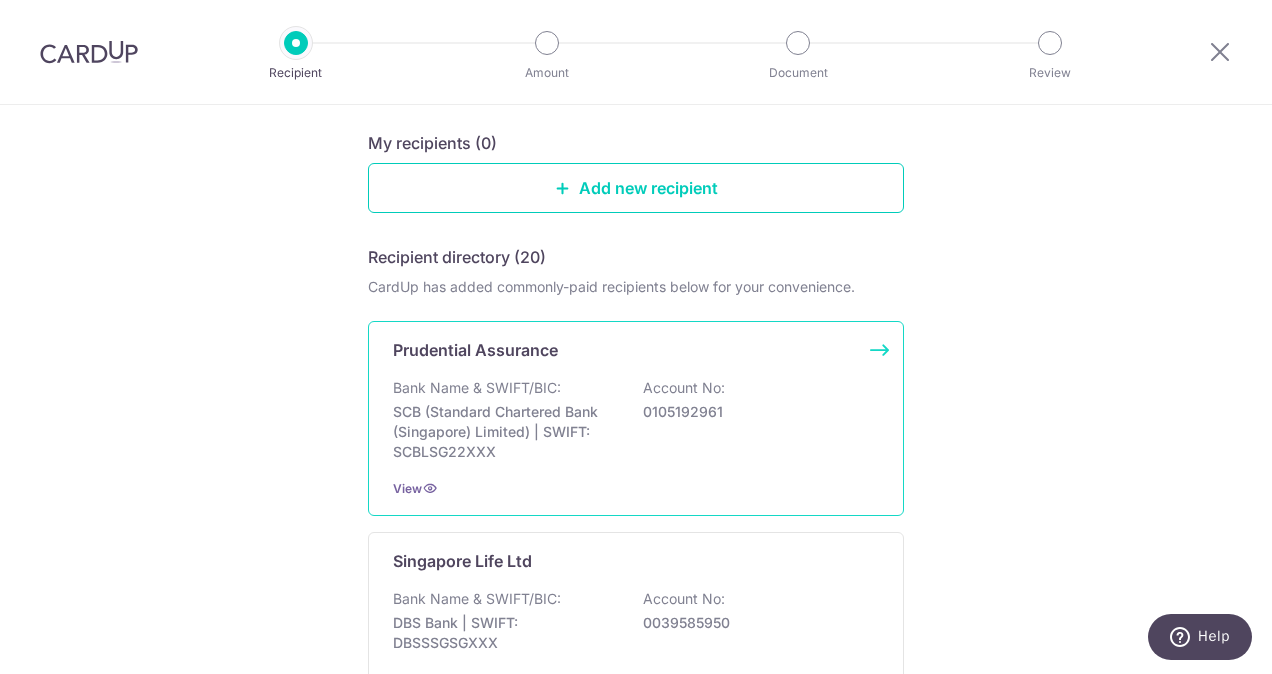 click on "Prudential Assurance
Bank Name & SWIFT/BIC:
SCB (Standard Chartered Bank (Singapore) Limited) | SWIFT: SCBLSG22XXX
Account No:
0105192961
View" at bounding box center (636, 418) 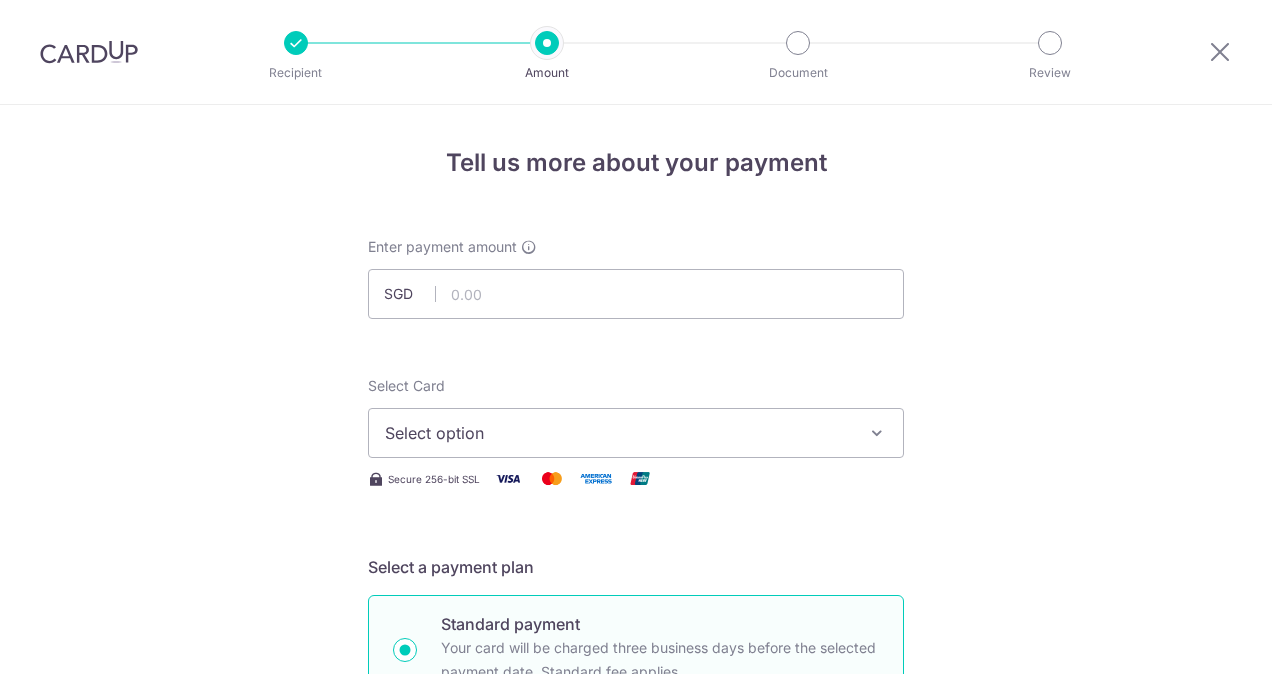scroll, scrollTop: 0, scrollLeft: 0, axis: both 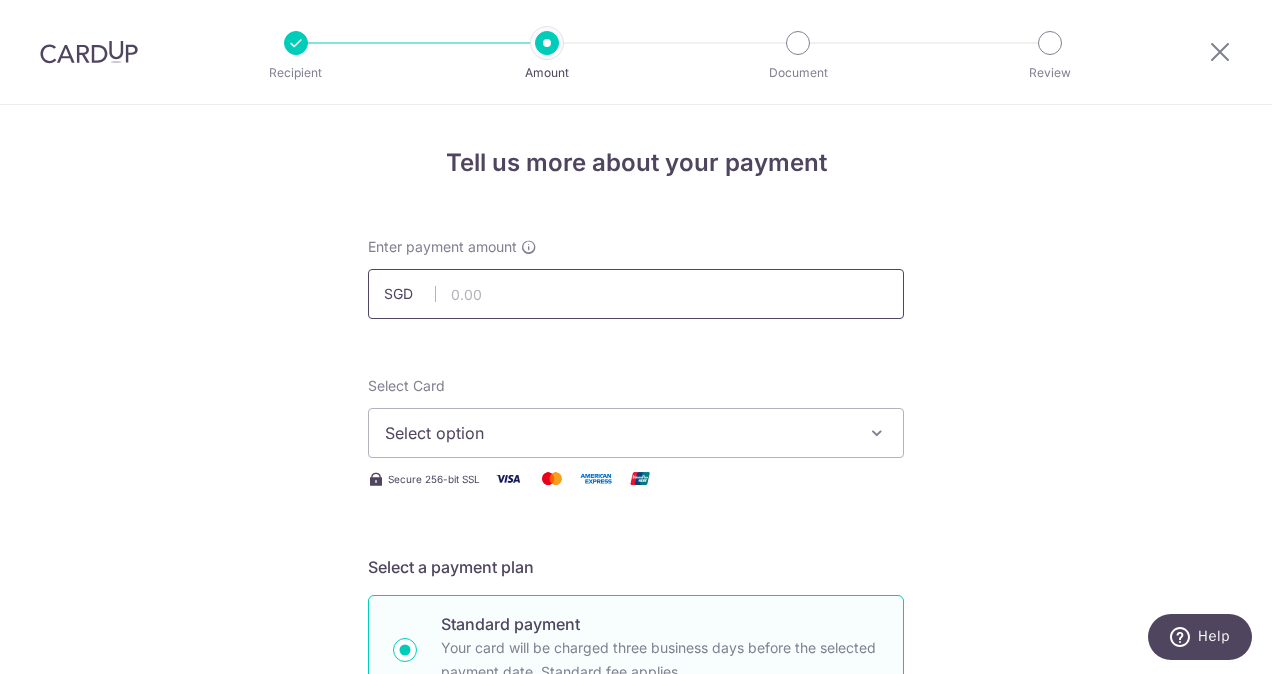 click at bounding box center [636, 294] 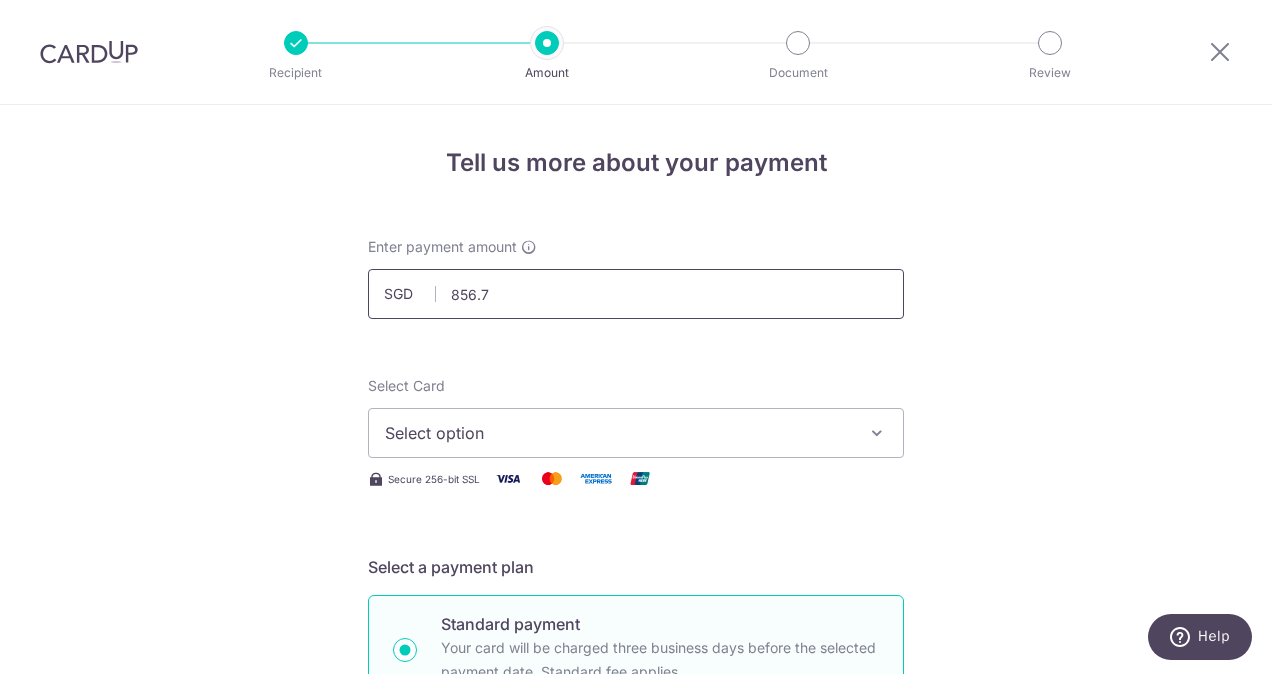 type on "856.71" 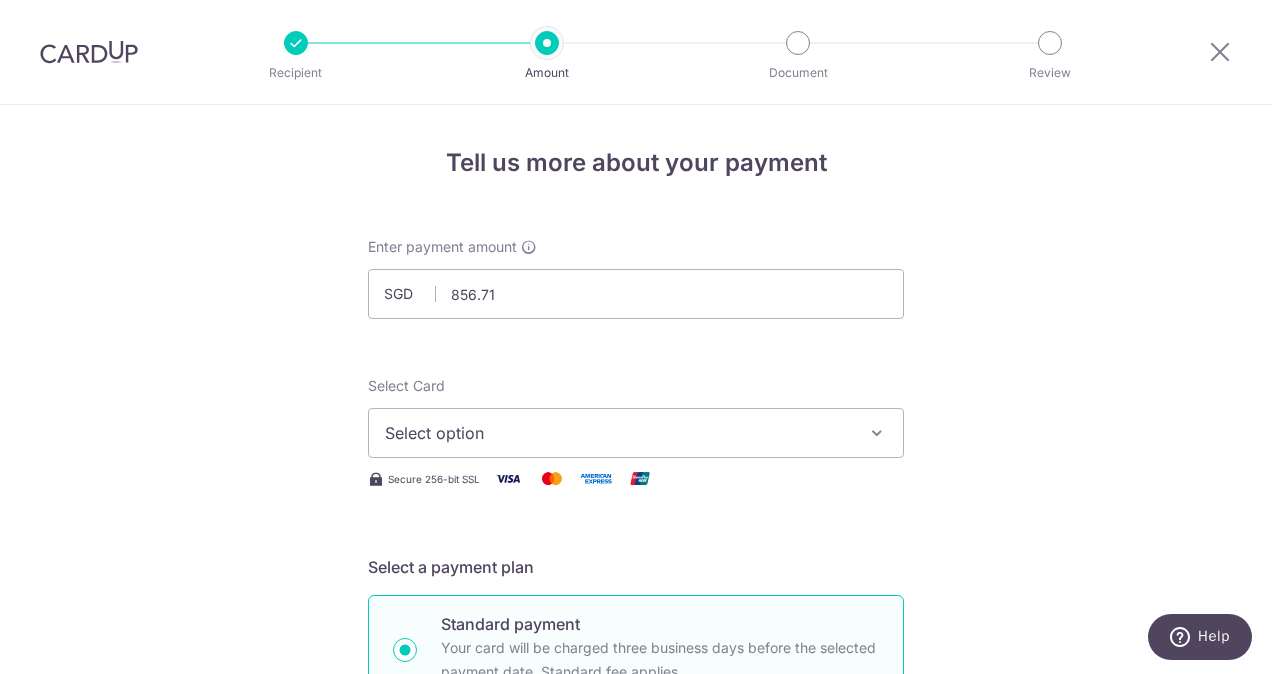 click on "Select option" at bounding box center [618, 433] 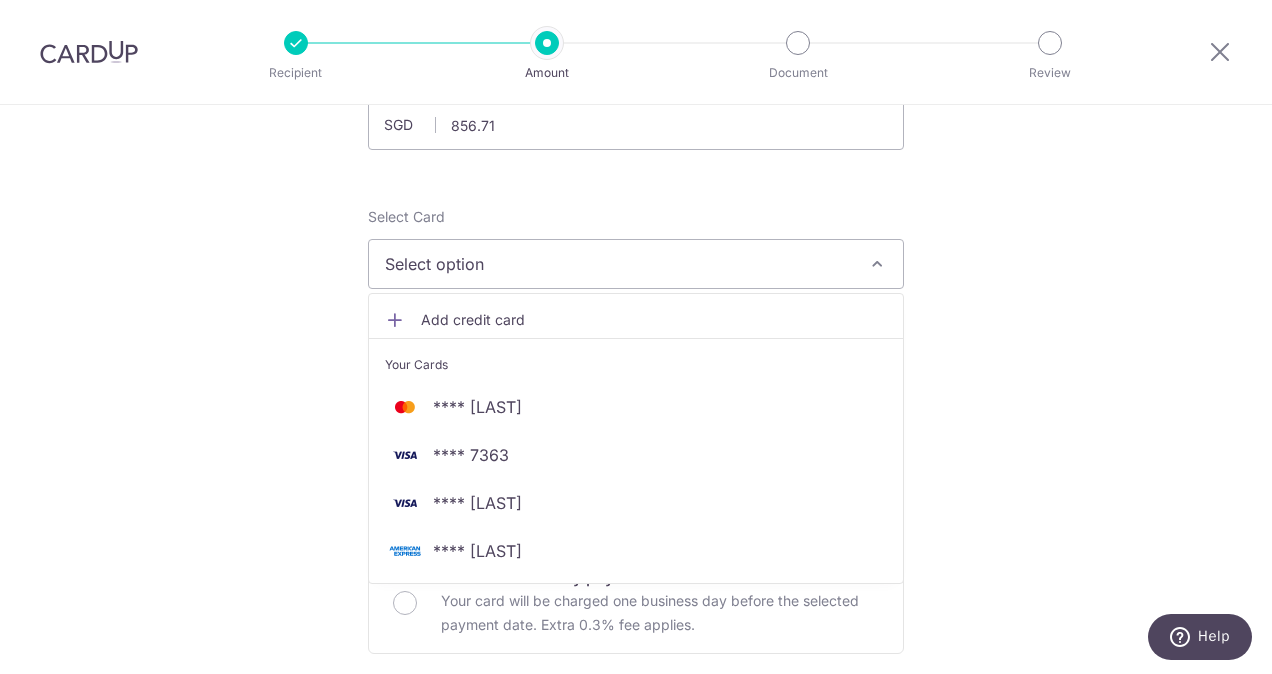 scroll, scrollTop: 200, scrollLeft: 0, axis: vertical 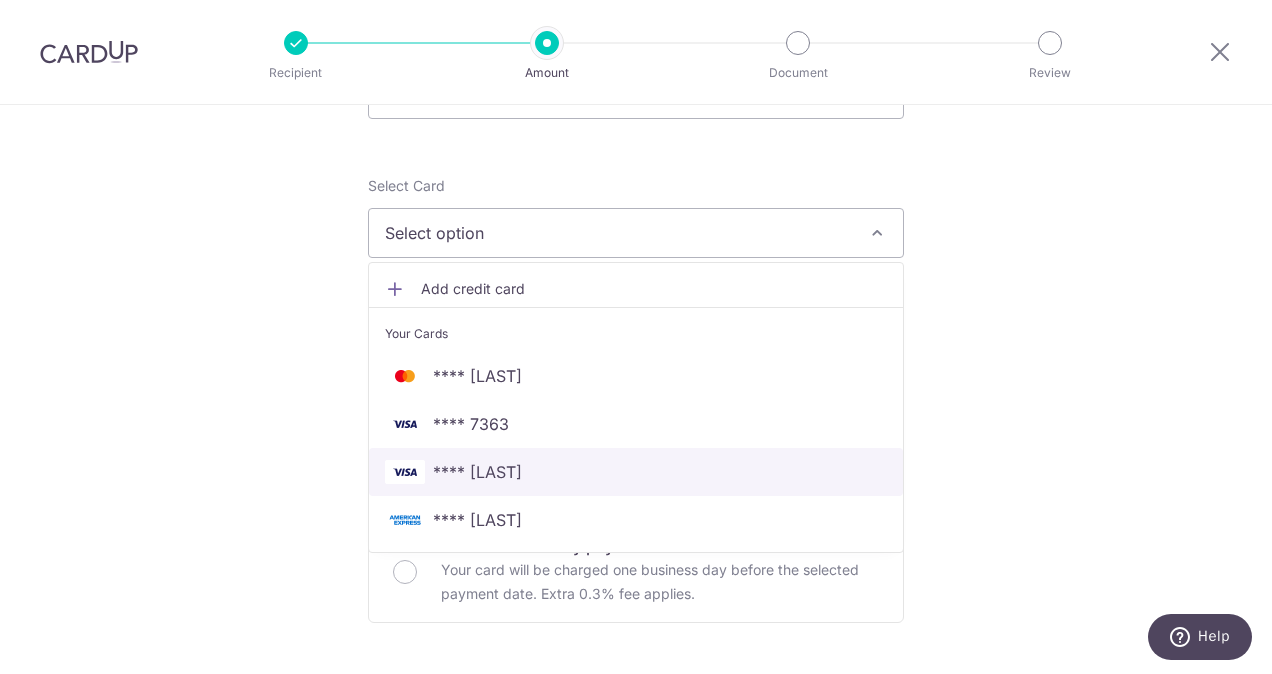 click on "**** 4450" at bounding box center [636, 472] 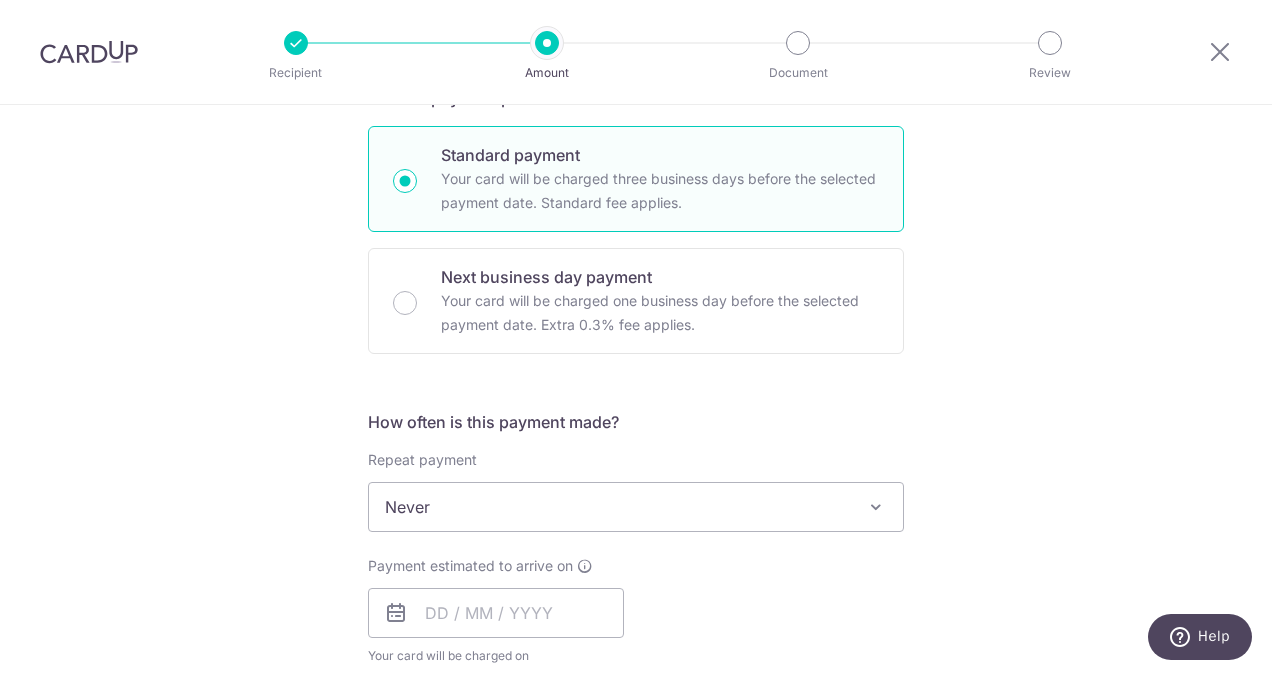 scroll, scrollTop: 500, scrollLeft: 0, axis: vertical 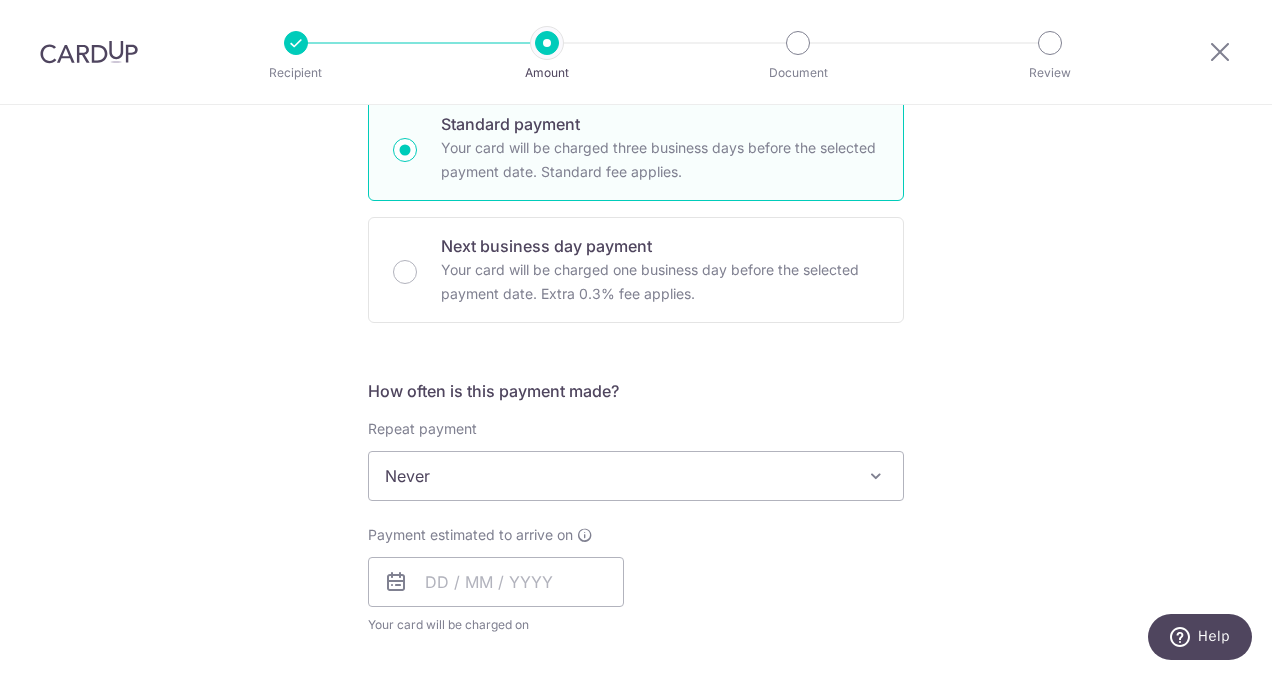 click at bounding box center [876, 476] 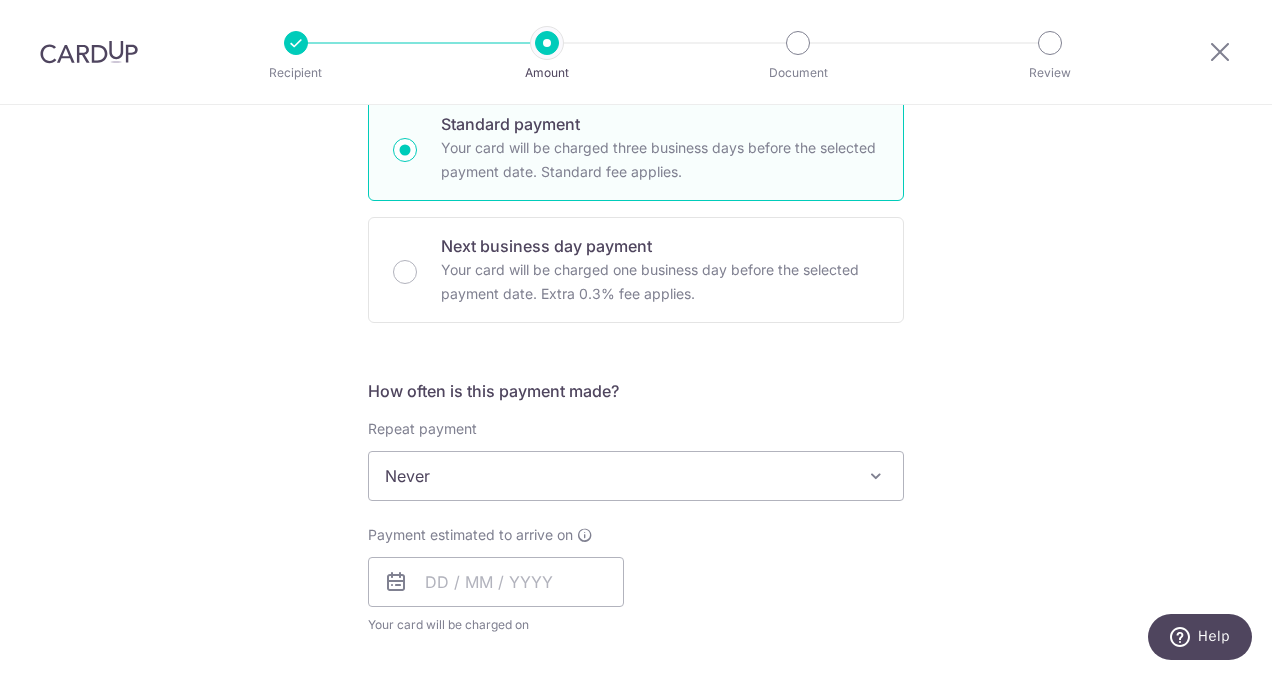 click on "Tell us more about your payment
Enter payment amount
SGD
856.71
856.71
Select Card
**** [CARD_LAST_FOUR]
Add credit card
Your Cards
**** [CARD_LAST_FOUR]
**** [CARD_LAST_FOUR]
**** [CARD_LAST_FOUR]
**** [CARD_LAST_FOUR]
Secure 256-bit SSL
Text
New card details
Card" at bounding box center (636, 509) 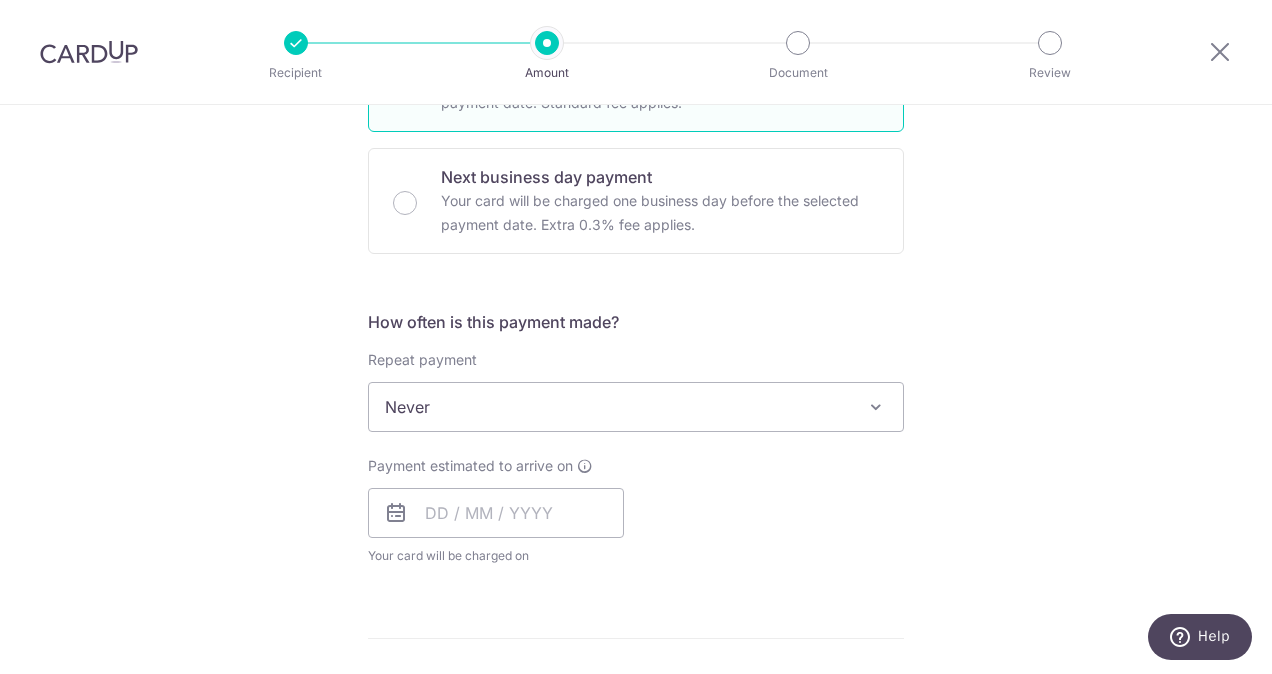 scroll, scrollTop: 600, scrollLeft: 0, axis: vertical 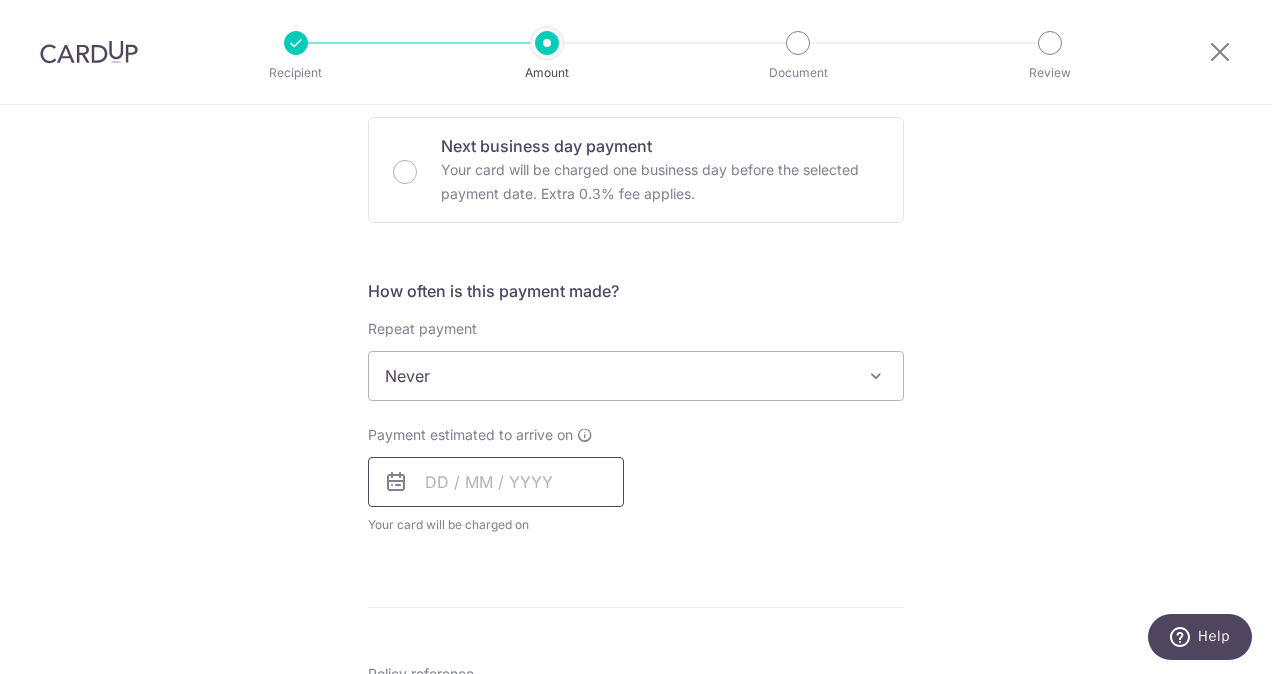 click at bounding box center [496, 482] 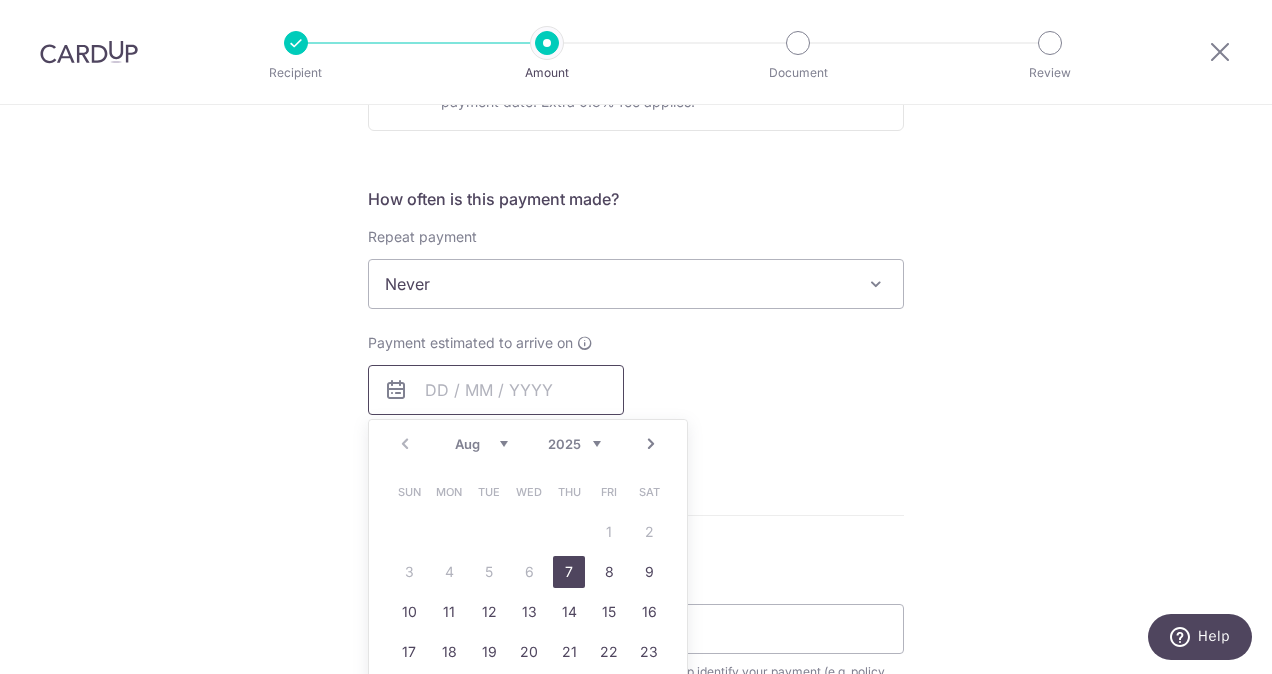 scroll, scrollTop: 800, scrollLeft: 0, axis: vertical 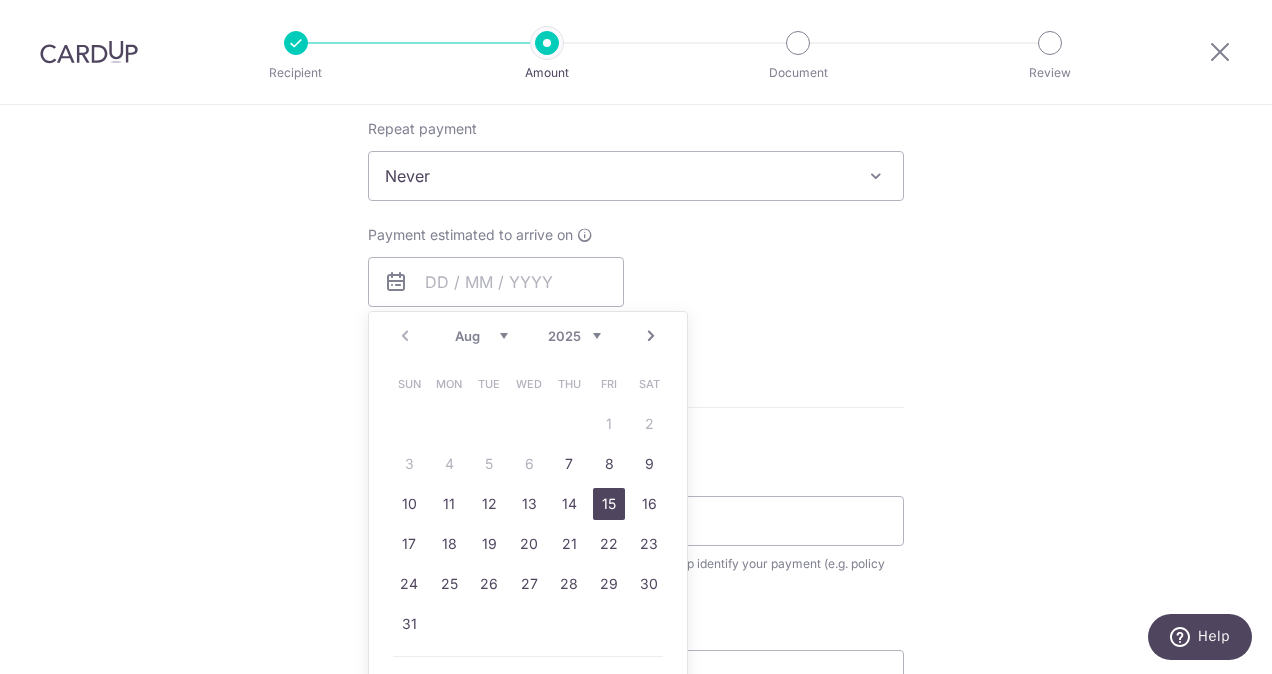 click on "15" at bounding box center [609, 504] 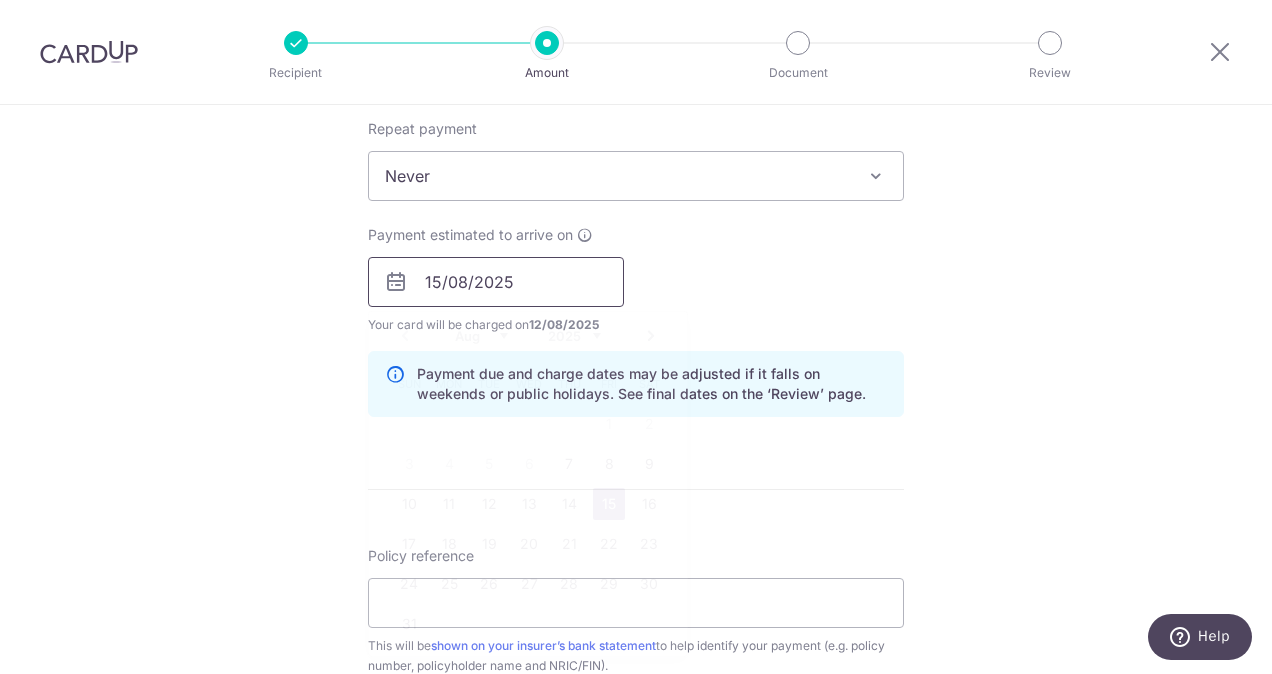 click on "15/08/2025" at bounding box center [496, 282] 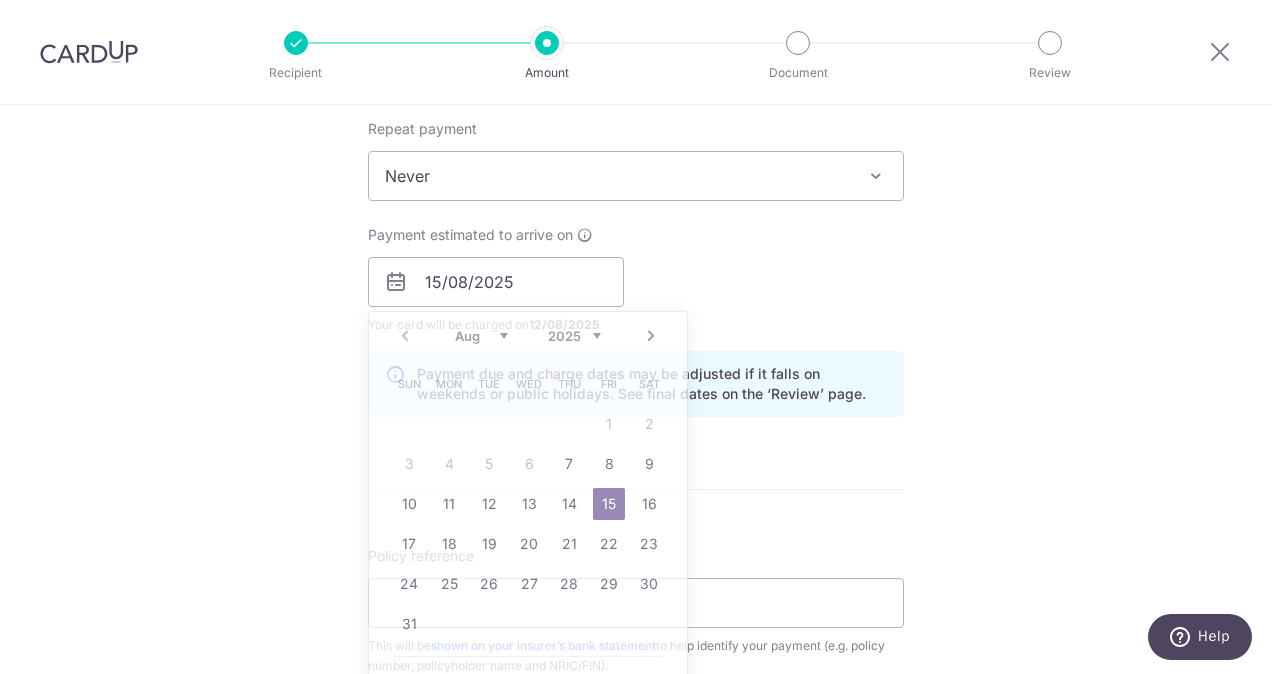 click on "Payment estimated to arrive on
15/08/2025
Prev Next Aug Sep Oct Nov Dec 2025 2026 2027 2028 2029 2030 2031 2032 2033 2034 2035 Sun Mon Tue Wed Thu Fri Sat           1 2 3 4 5 6 7 8 9 10 11 12 13 14 15 16 17 18 19 20 21 22 23 24 25 26 27 28 29 30 31             Why are some dates not available?
Your card will be charged on  12/08/2025  for the first payment
* If your payment is funded by  9:00am SGT on Tuesday 05/08/2025
05/08/2025
No. of Payments" at bounding box center [636, 280] 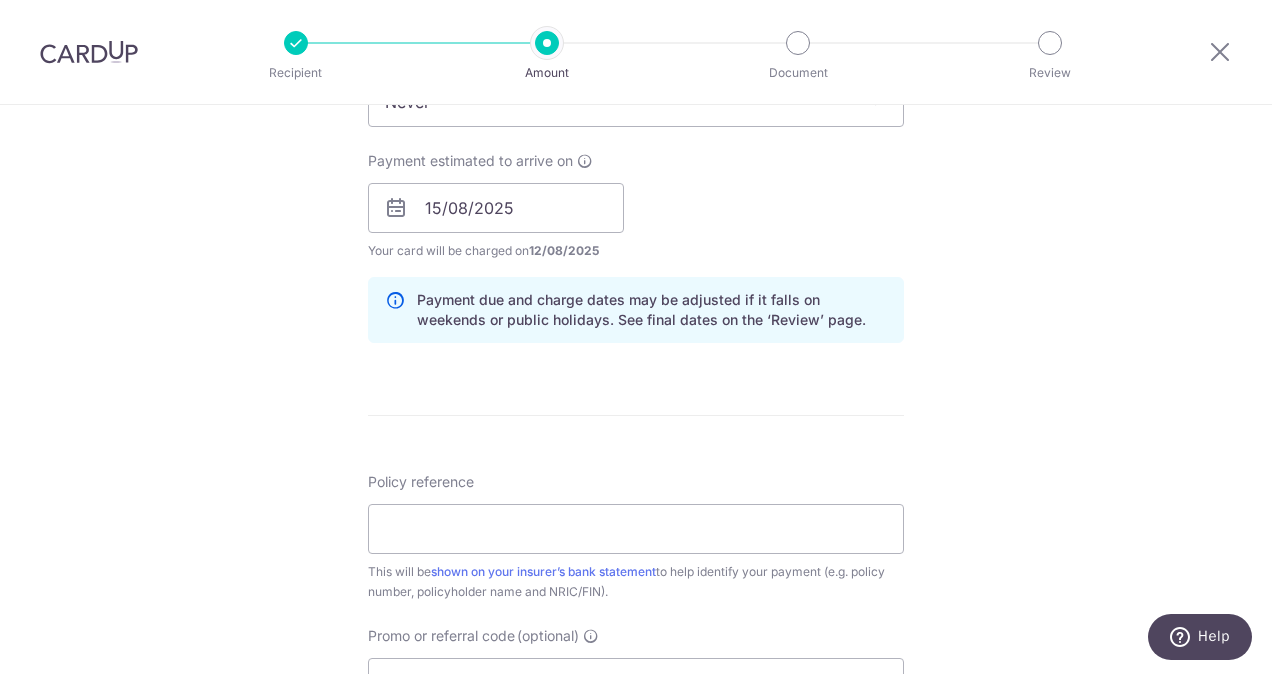 scroll, scrollTop: 900, scrollLeft: 0, axis: vertical 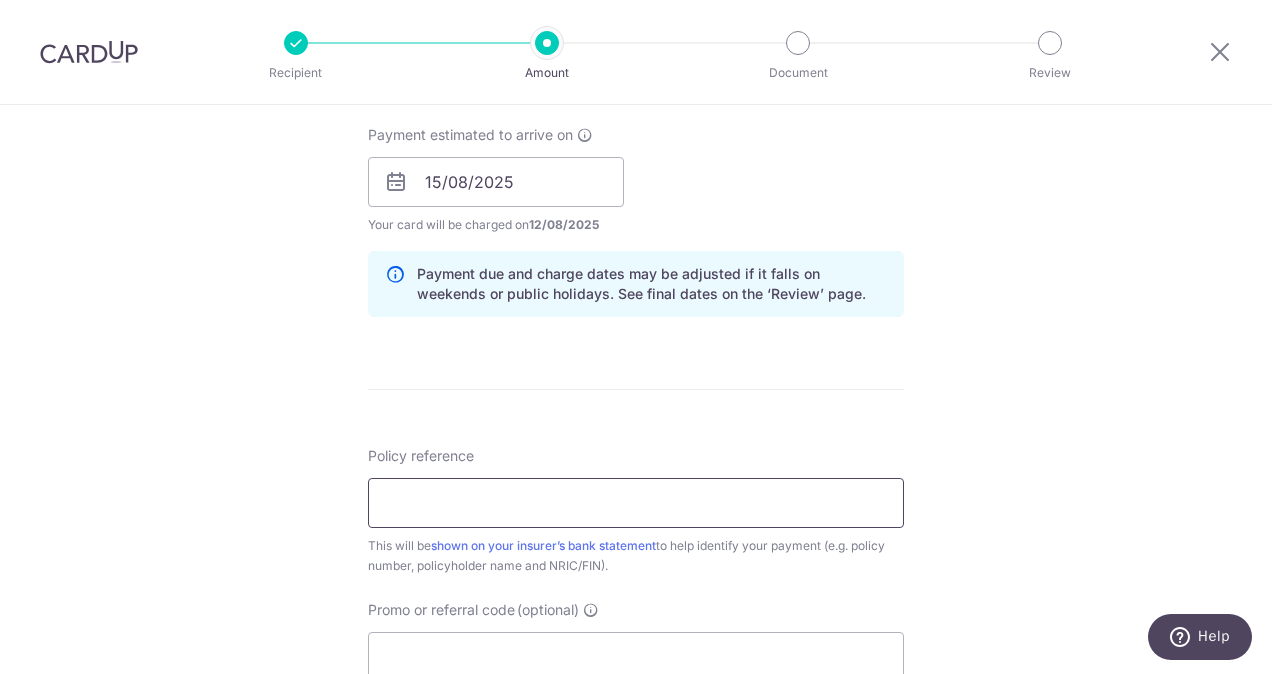 click on "Policy reference" at bounding box center [636, 503] 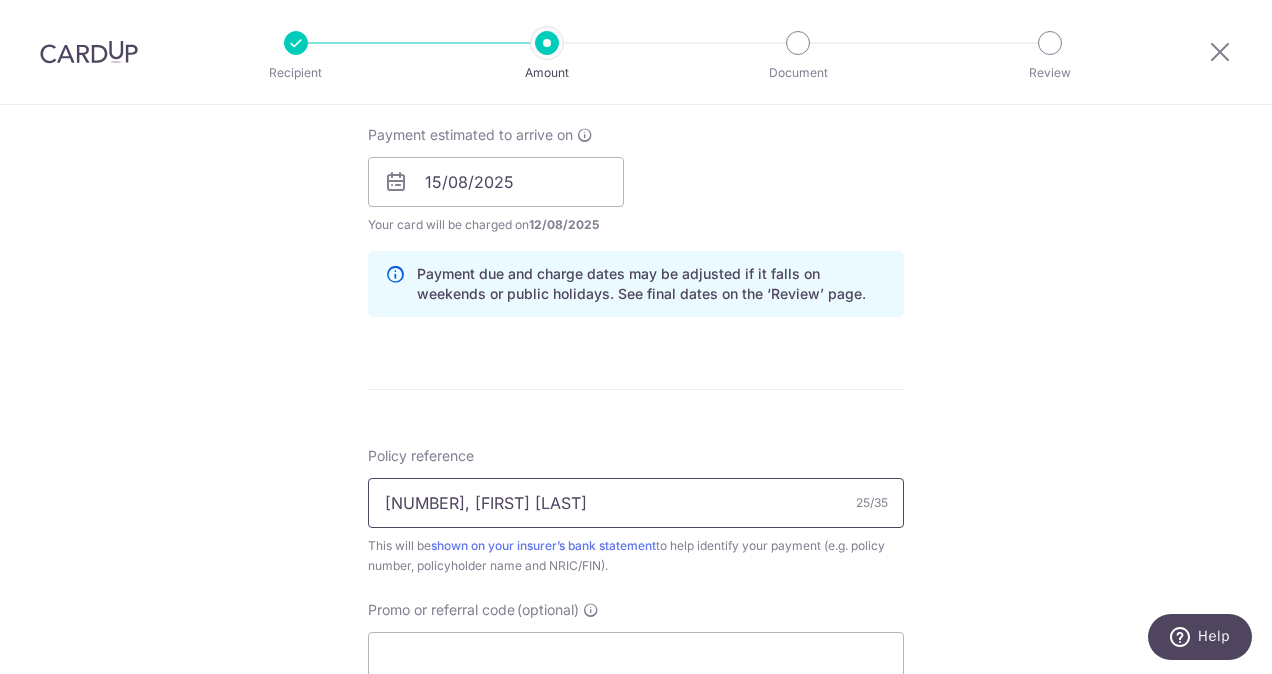 click on "40688872, Lifiawaty Henry" at bounding box center [636, 503] 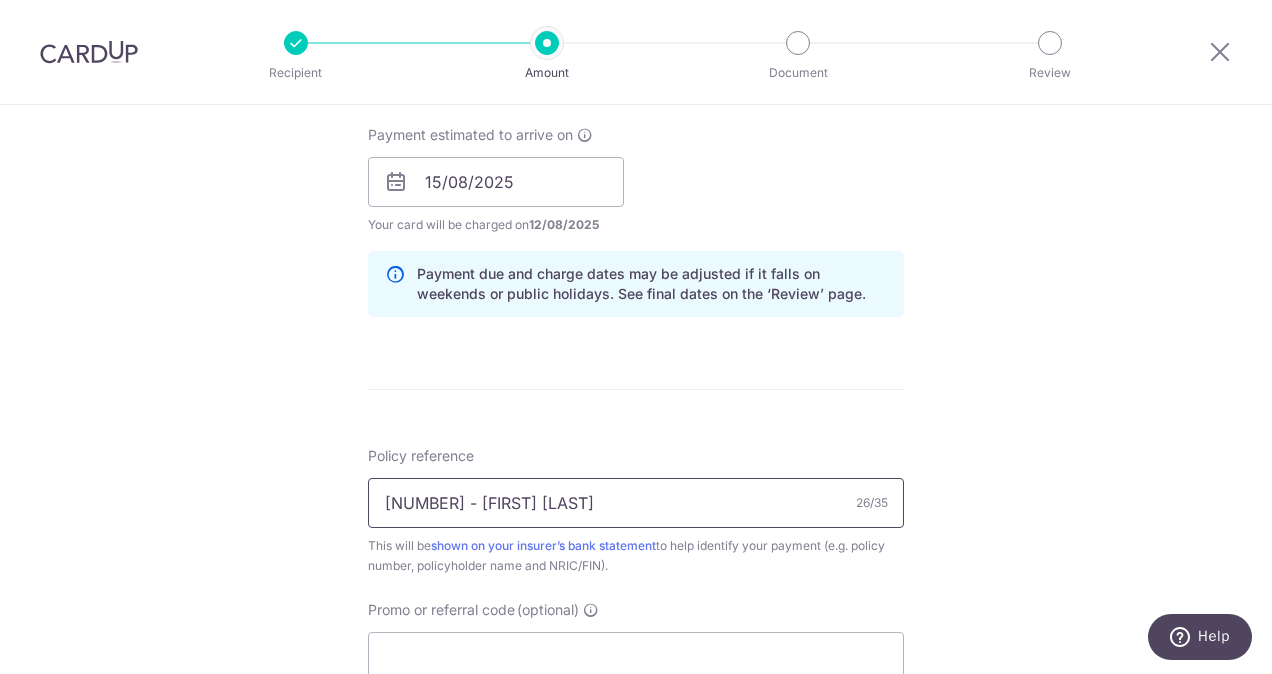 type on "[PHONE] - [FIRST] [LAST]" 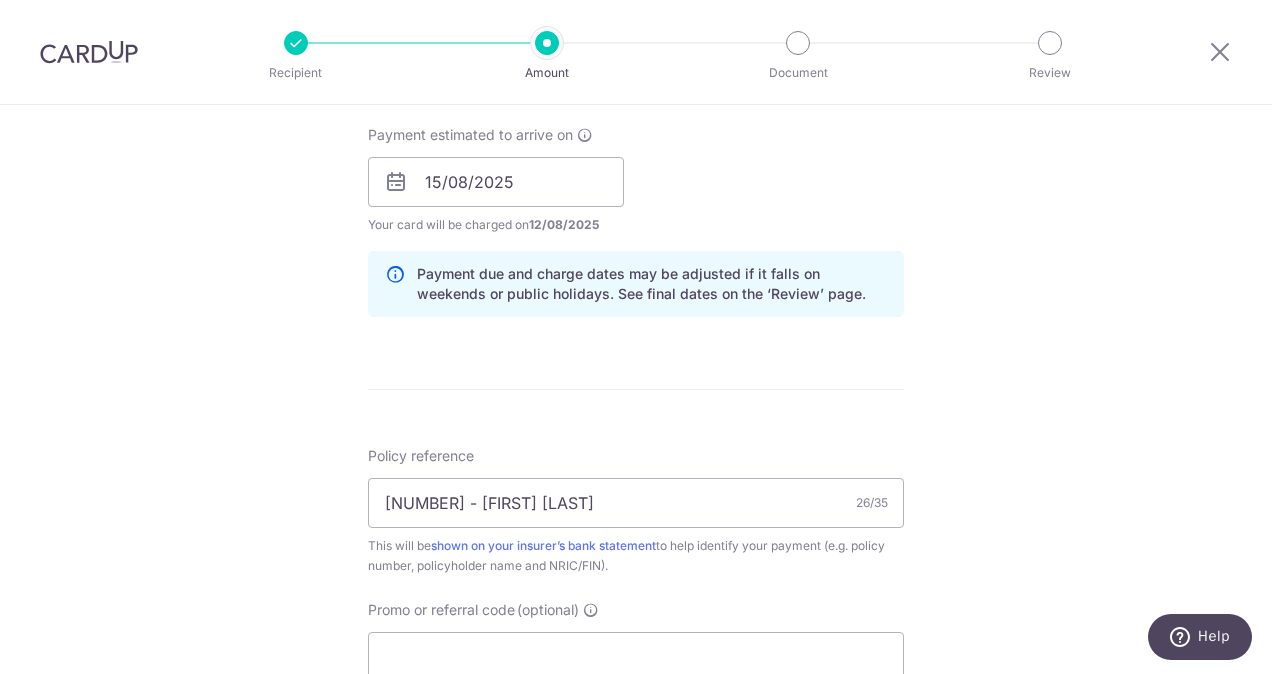click on "Tell us more about your payment
Enter payment amount
SGD
856.71
856.71
Select Card
**** 4450
Add credit card
Your Cards
**** 2899
**** 7363
**** 4450
**** 2750
Secure 256-bit SSL
Text
New card details
Card" at bounding box center (636, 150) 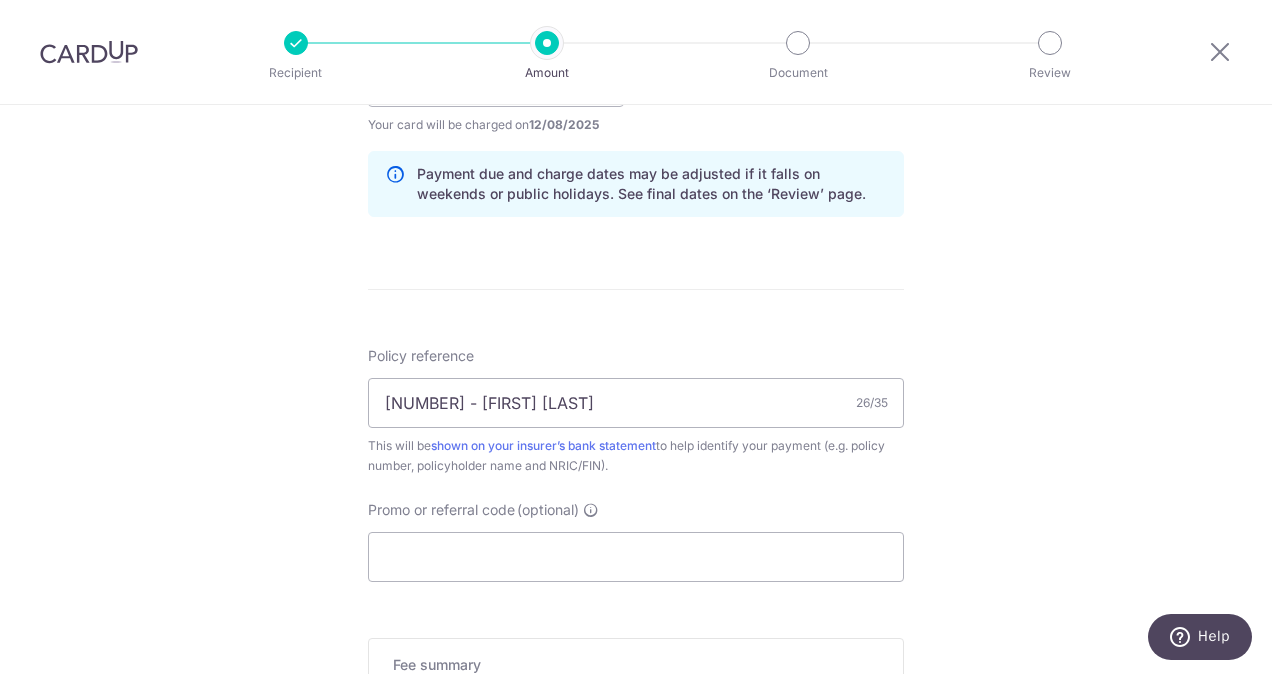 scroll, scrollTop: 1100, scrollLeft: 0, axis: vertical 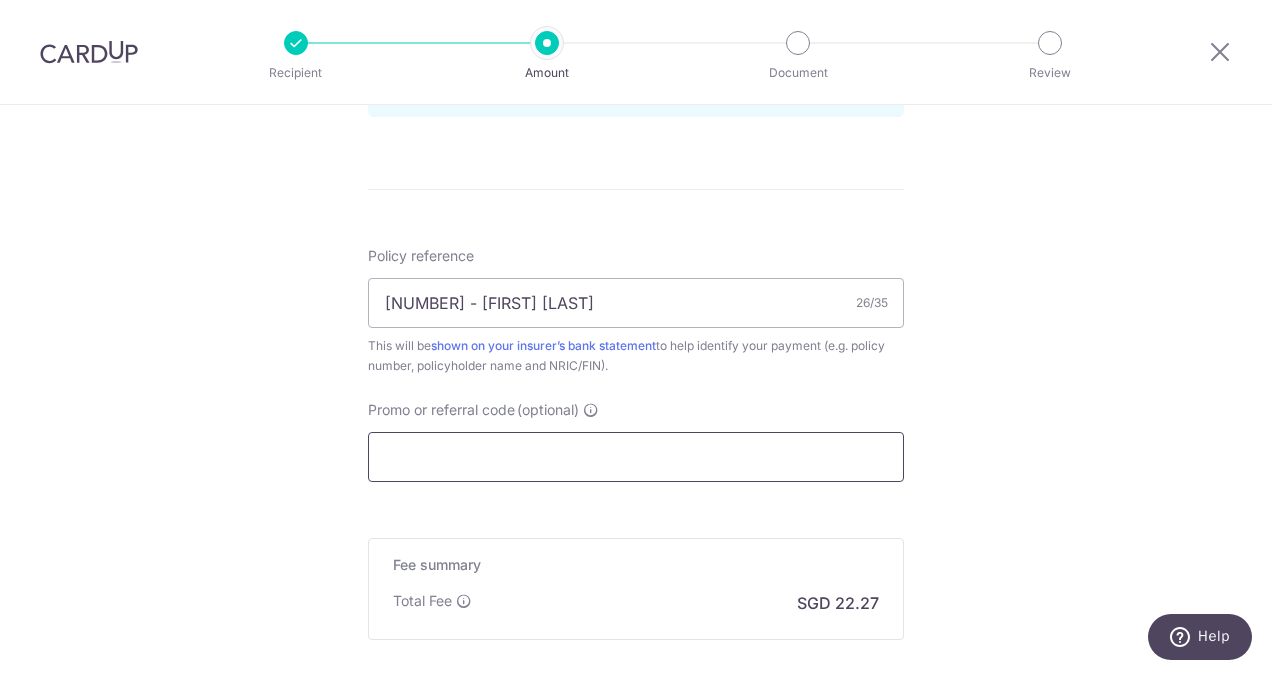 click on "Promo or referral code
(optional)" at bounding box center [636, 457] 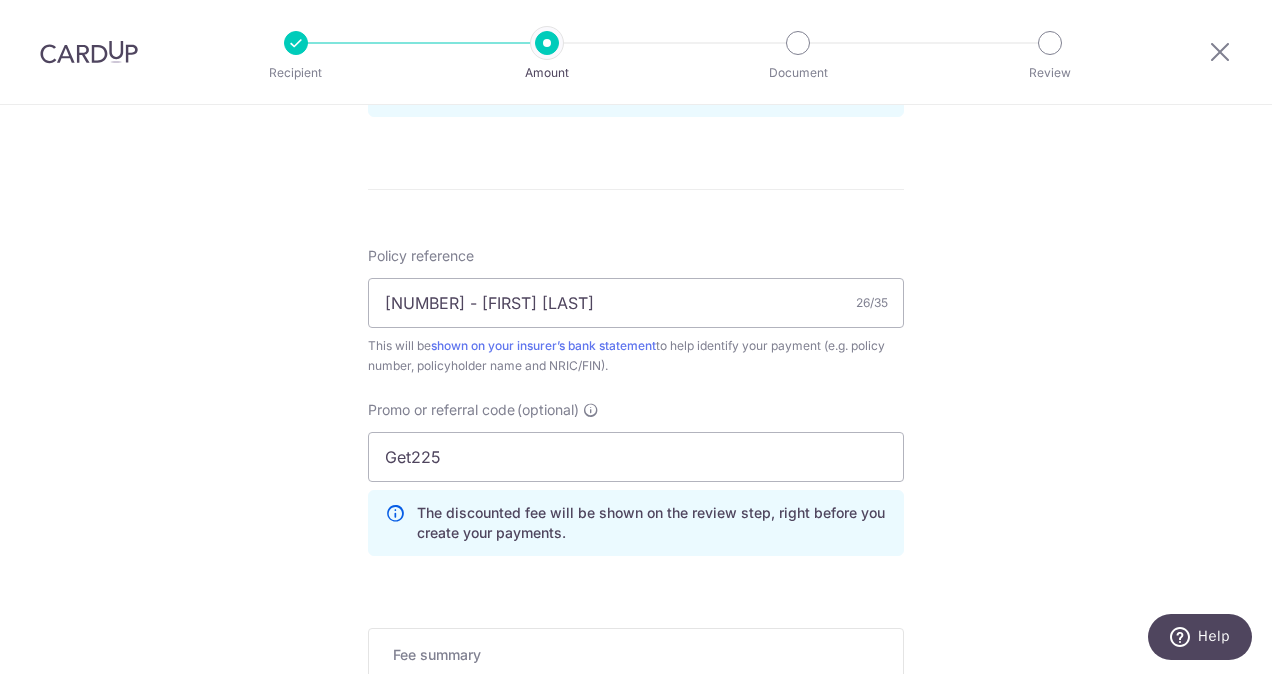 click on "Tell us more about your payment
Enter payment amount
SGD
856.71
856.71
Select Card
**** 4450
Add credit card
Your Cards
**** 2899
**** 7363
**** 4450
**** 2750
Secure 256-bit SSL
Text
New card details
Card" at bounding box center (636, -5) 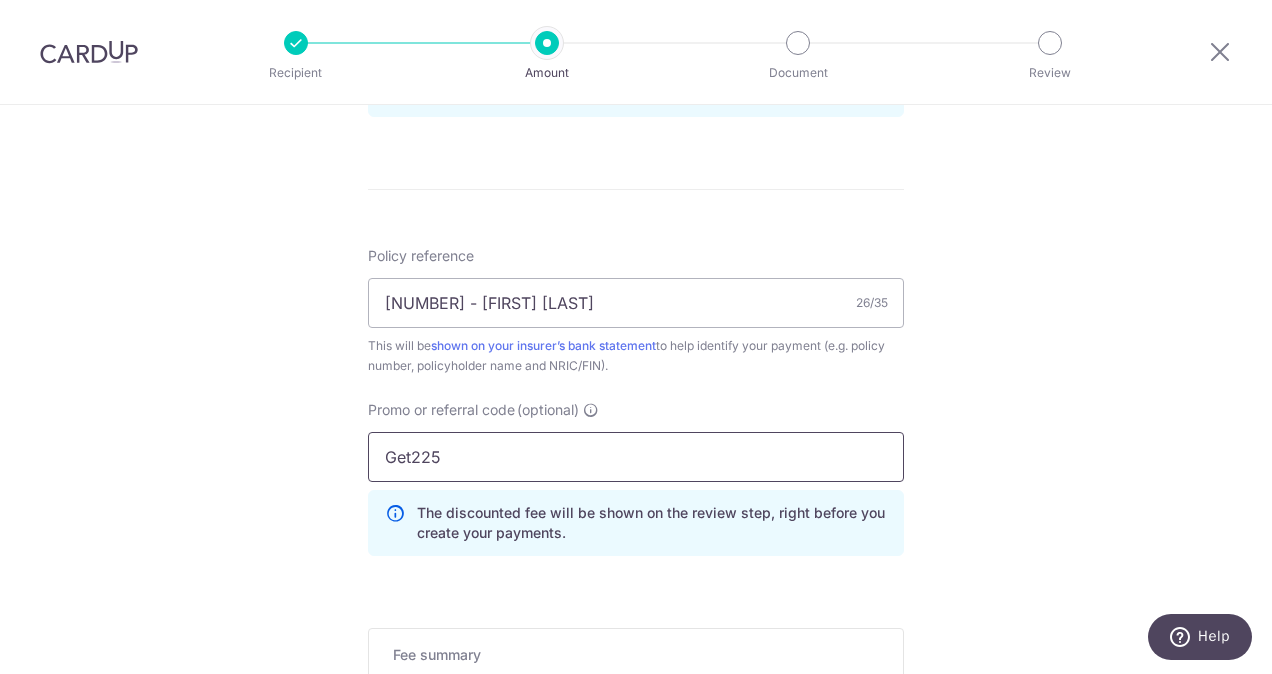click on "Get225" at bounding box center (636, 457) 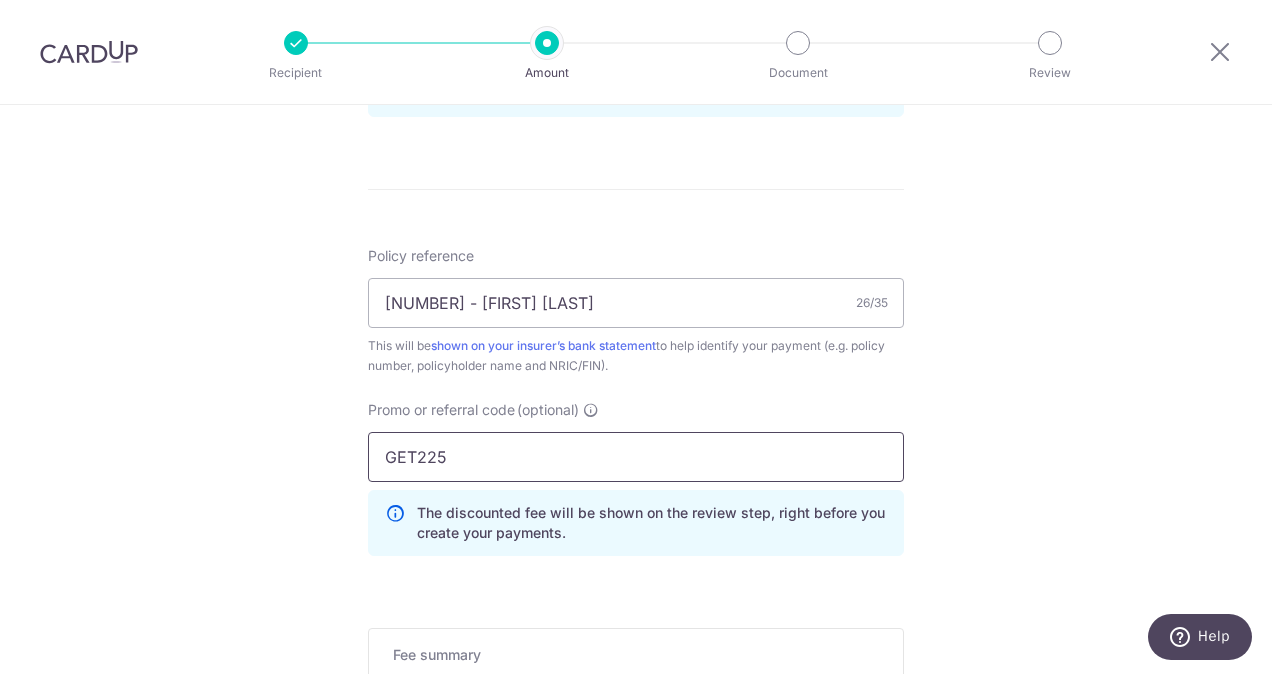 type on "GET225" 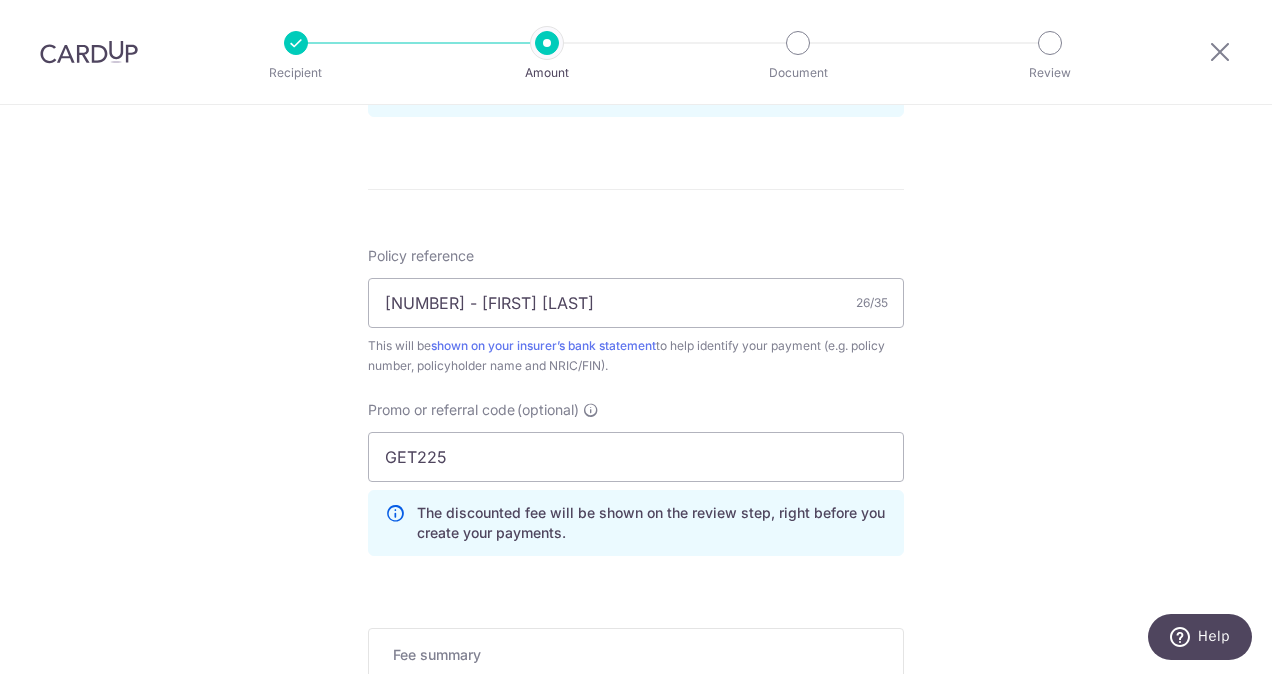 click on "Tell us more about your payment
Enter payment amount
SGD
856.71
856.71
Select Card
**** 4450
Add credit card
Your Cards
**** 2899
**** 7363
**** 4450
**** 2750
Secure 256-bit SSL
Text
New card details
Card" at bounding box center (636, -5) 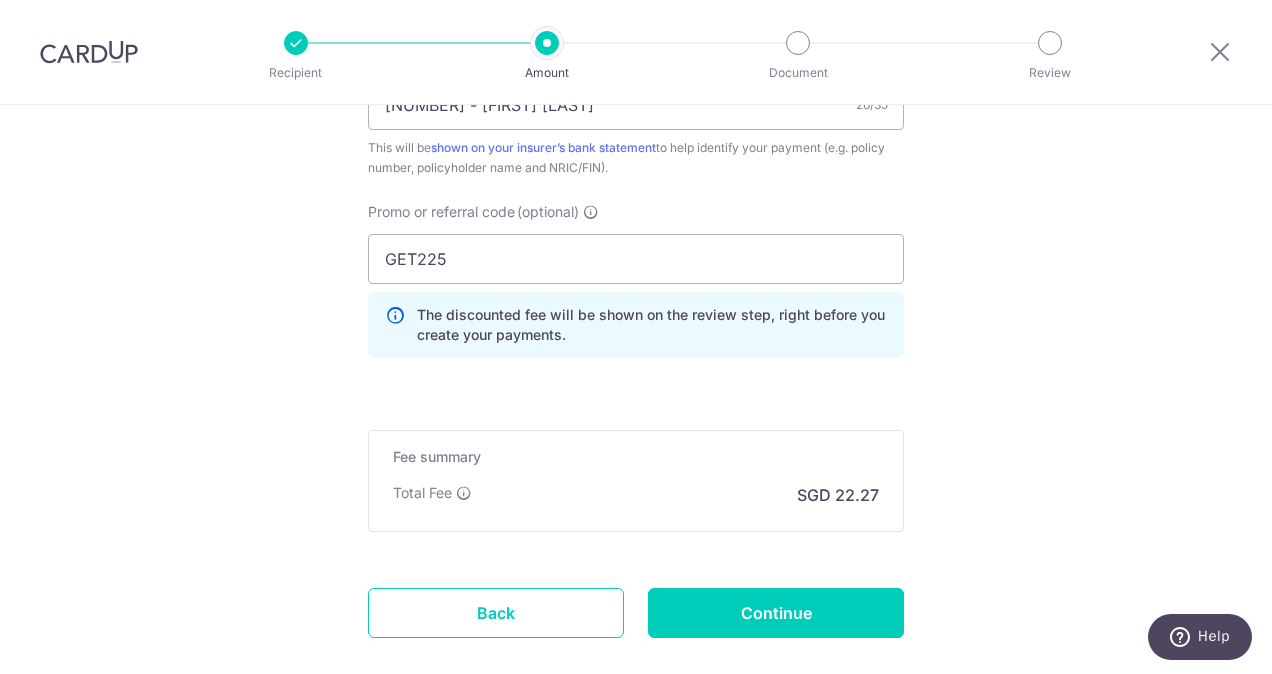 scroll, scrollTop: 1300, scrollLeft: 0, axis: vertical 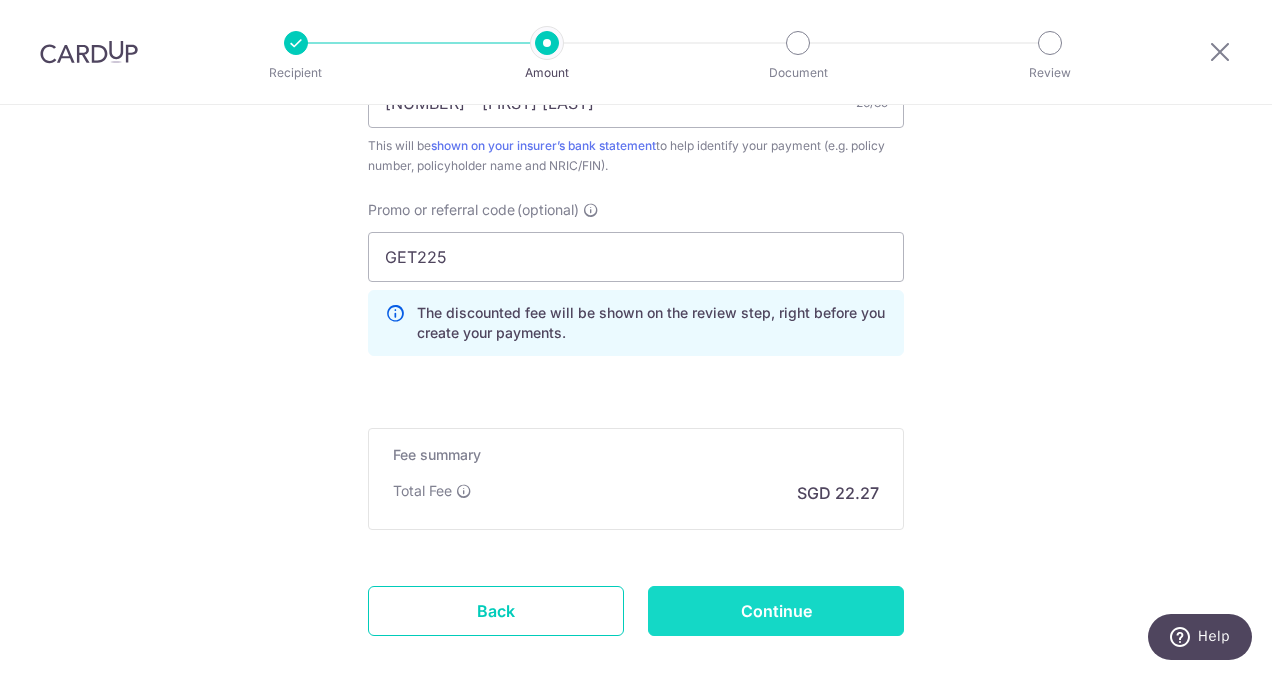 click on "Continue" at bounding box center [776, 611] 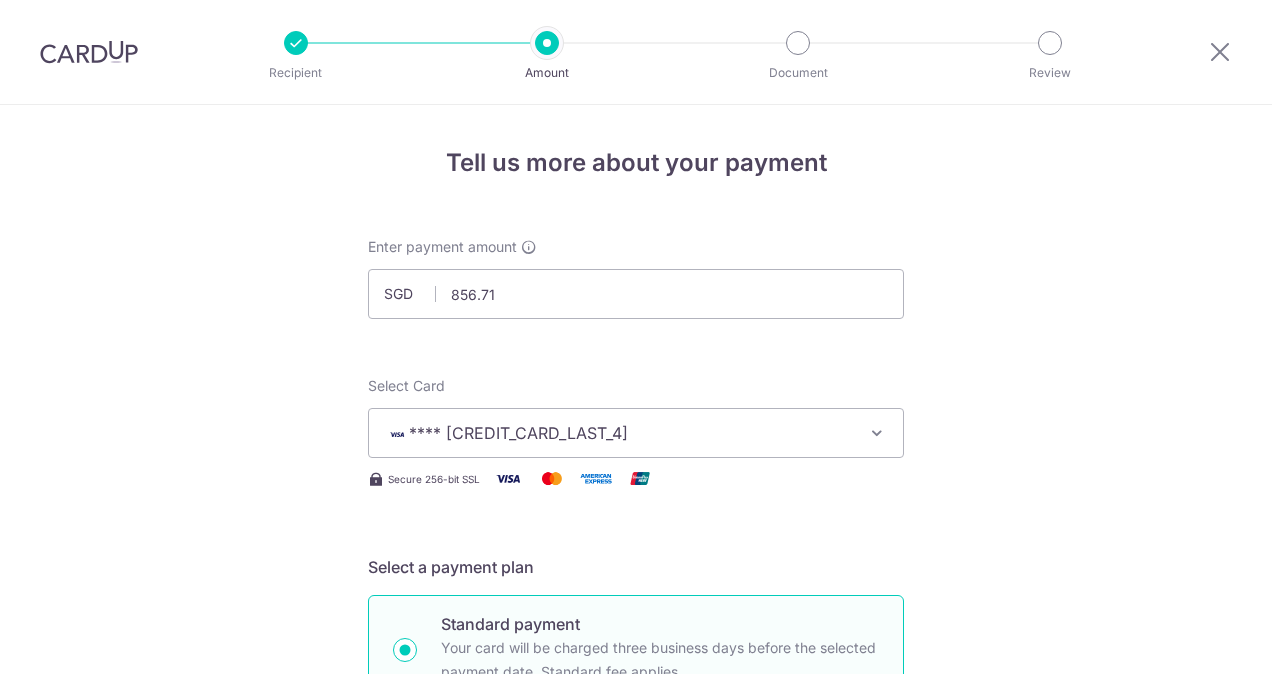 scroll, scrollTop: 0, scrollLeft: 0, axis: both 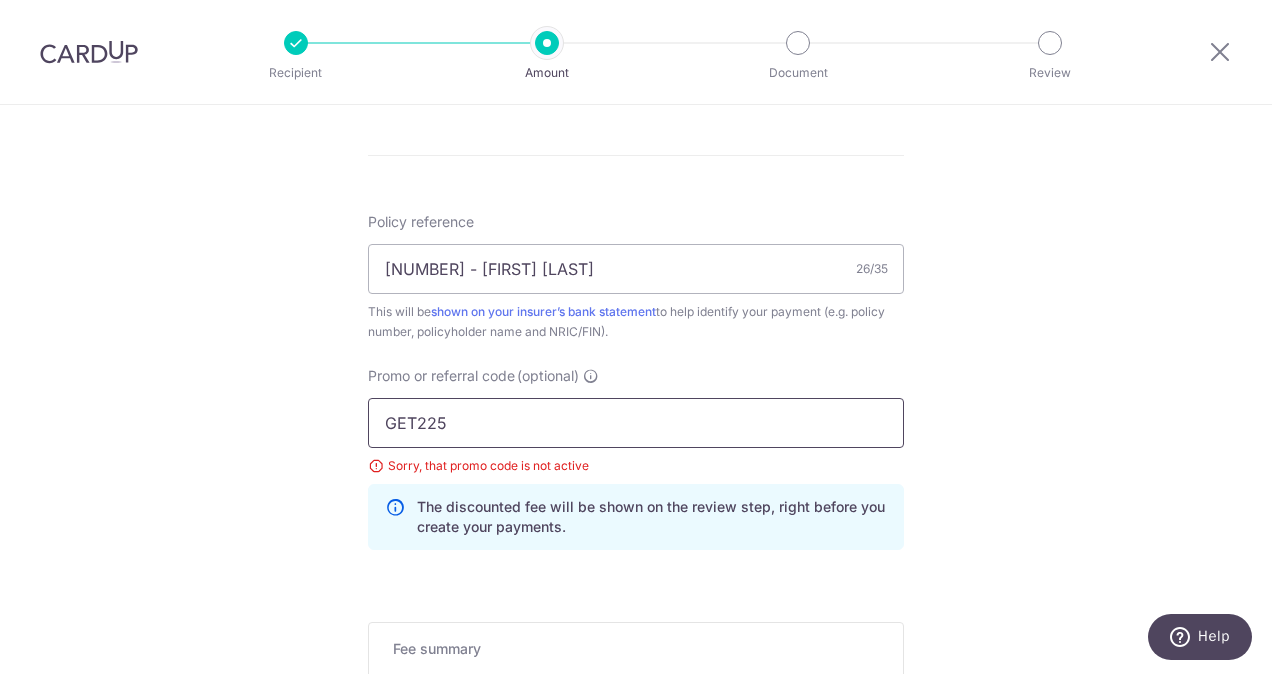 drag, startPoint x: 452, startPoint y: 417, endPoint x: 313, endPoint y: 419, distance: 139.01439 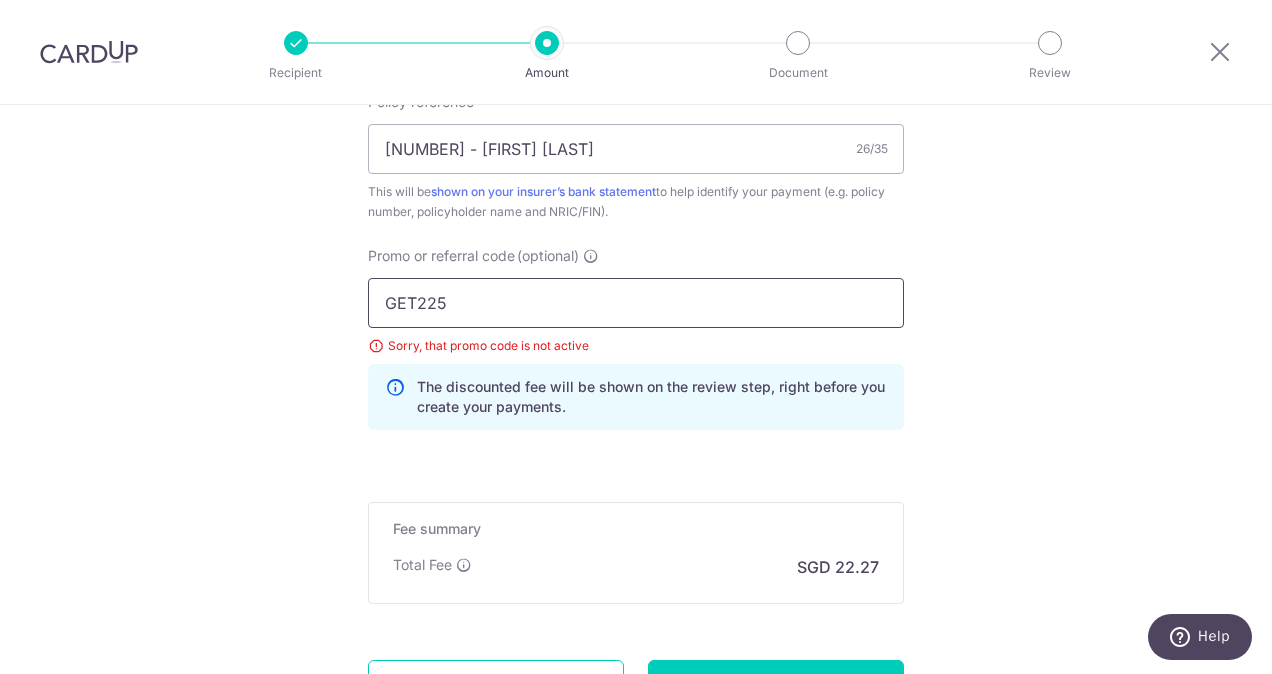 scroll, scrollTop: 1300, scrollLeft: 0, axis: vertical 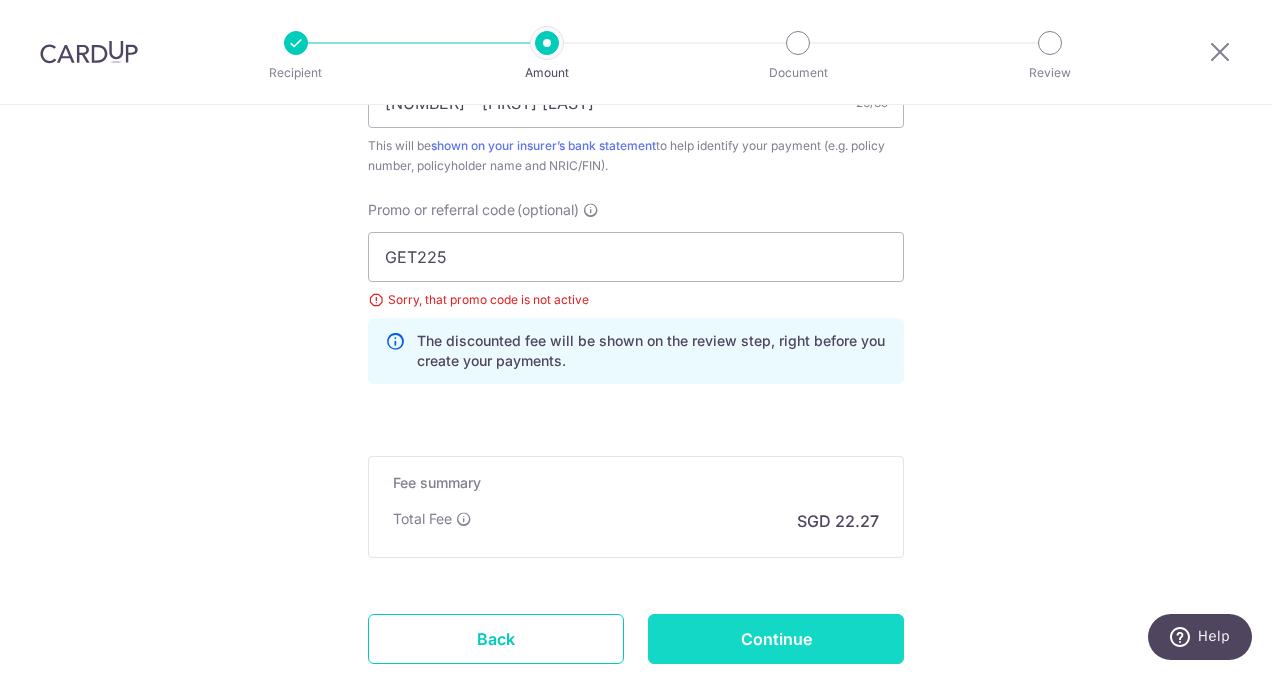 click on "Continue" at bounding box center (776, 639) 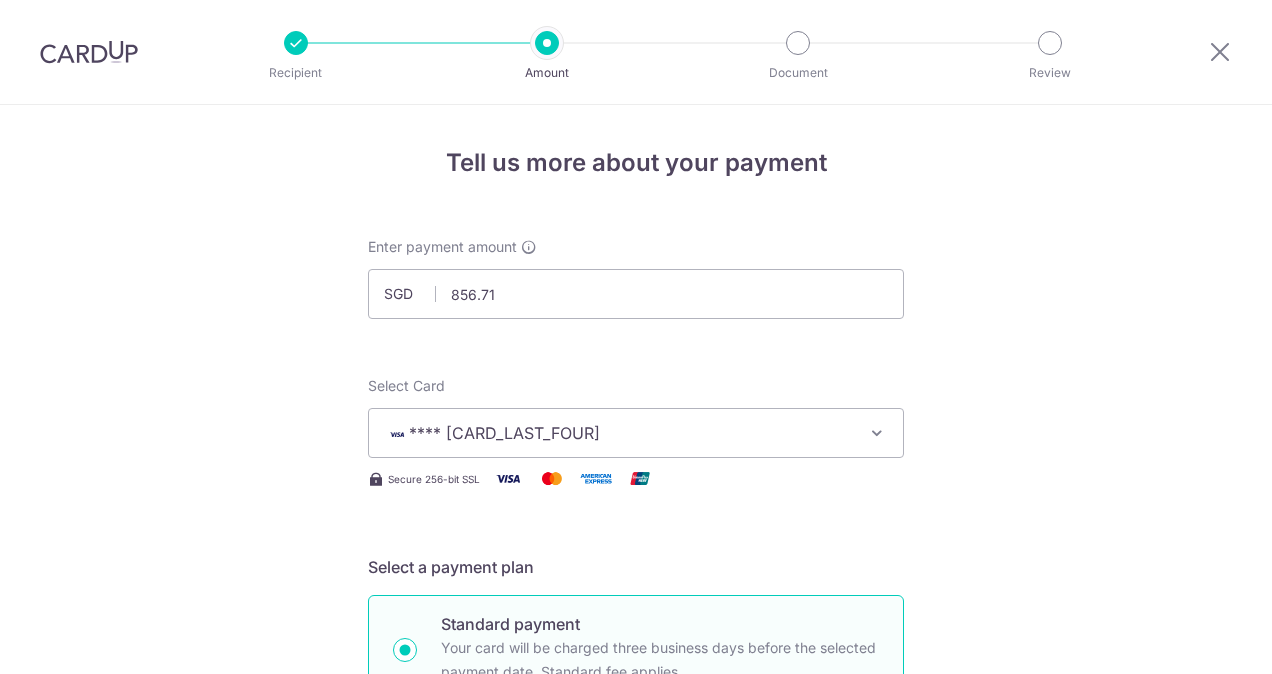 scroll, scrollTop: 0, scrollLeft: 0, axis: both 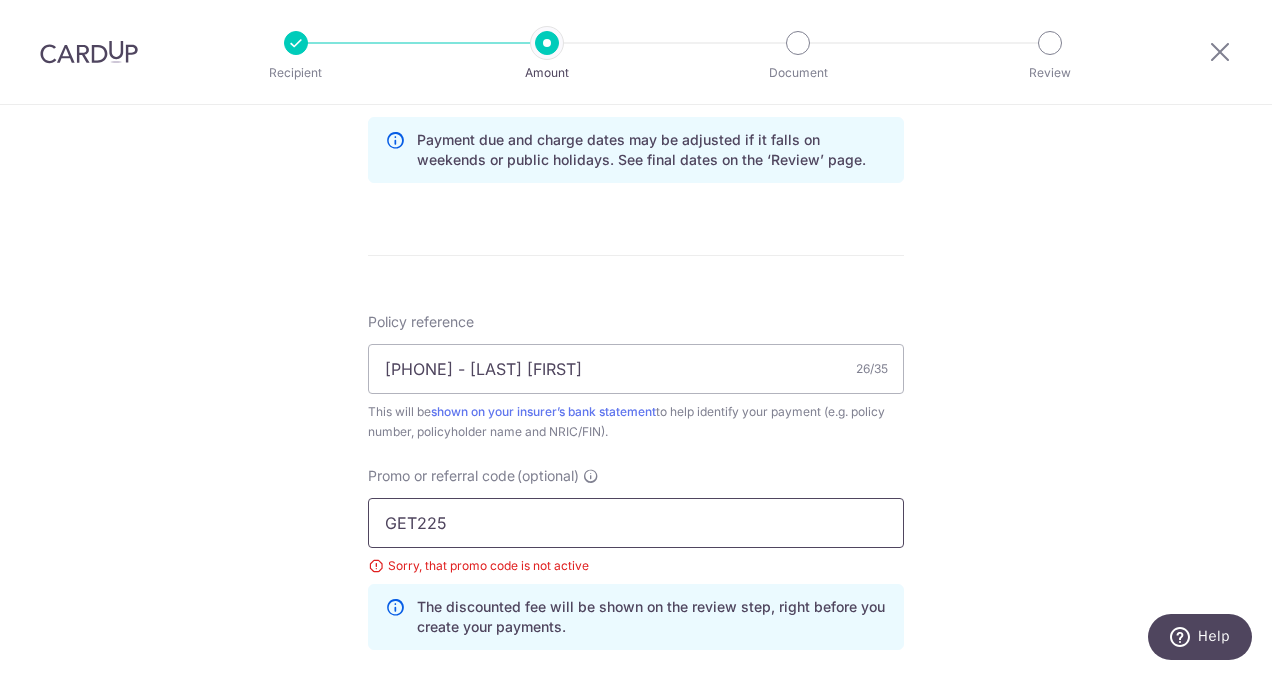 drag, startPoint x: 482, startPoint y: 518, endPoint x: 295, endPoint y: 512, distance: 187.09624 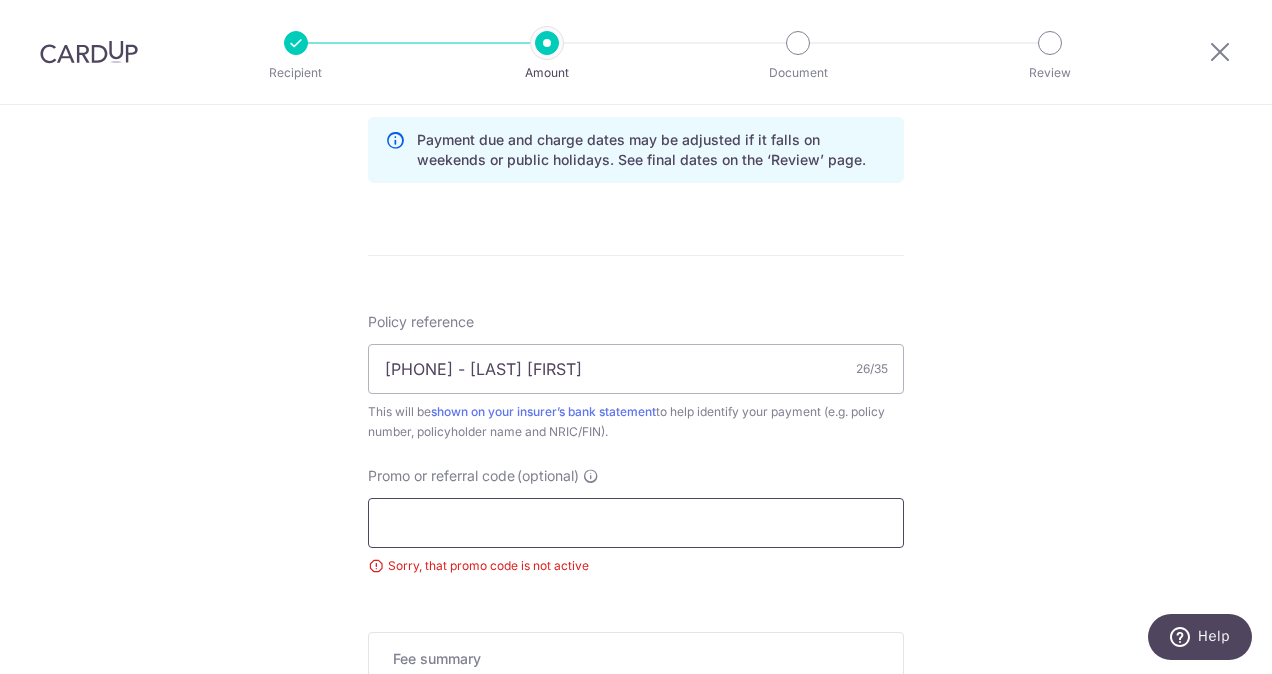 scroll, scrollTop: 1134, scrollLeft: 0, axis: vertical 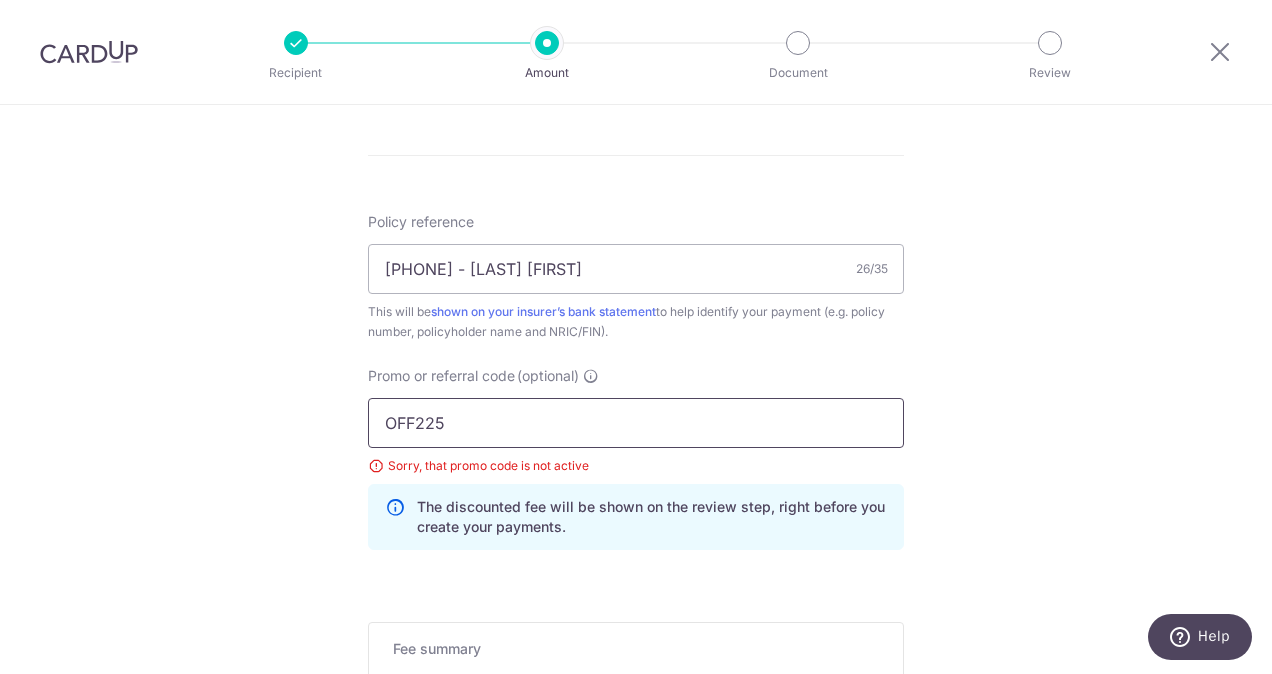 type on "OFF225" 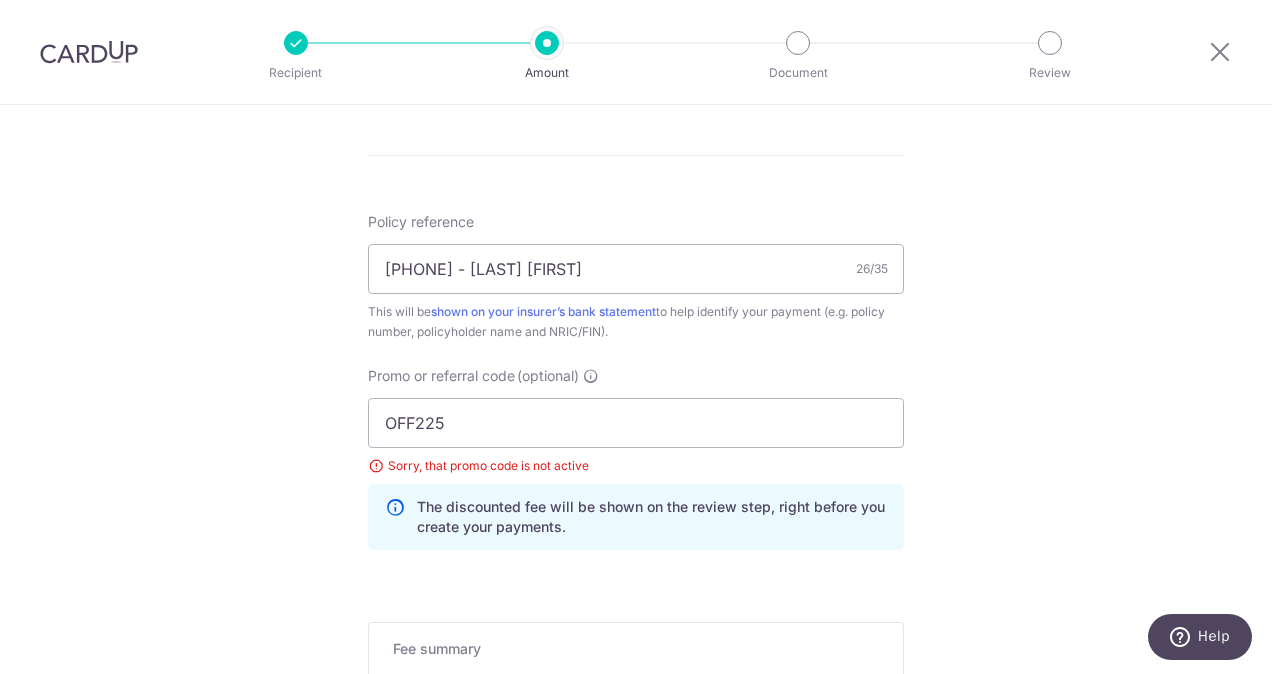 click on "Tell us more about your payment
Enter payment amount
SGD
856.71
856.71
Select Card
**** 4450
Add credit card
Your Cards
**** 2899
**** 7363
**** 4450
**** 2750
Secure 256-bit SSL
Text
New card details
Card" at bounding box center (636, -25) 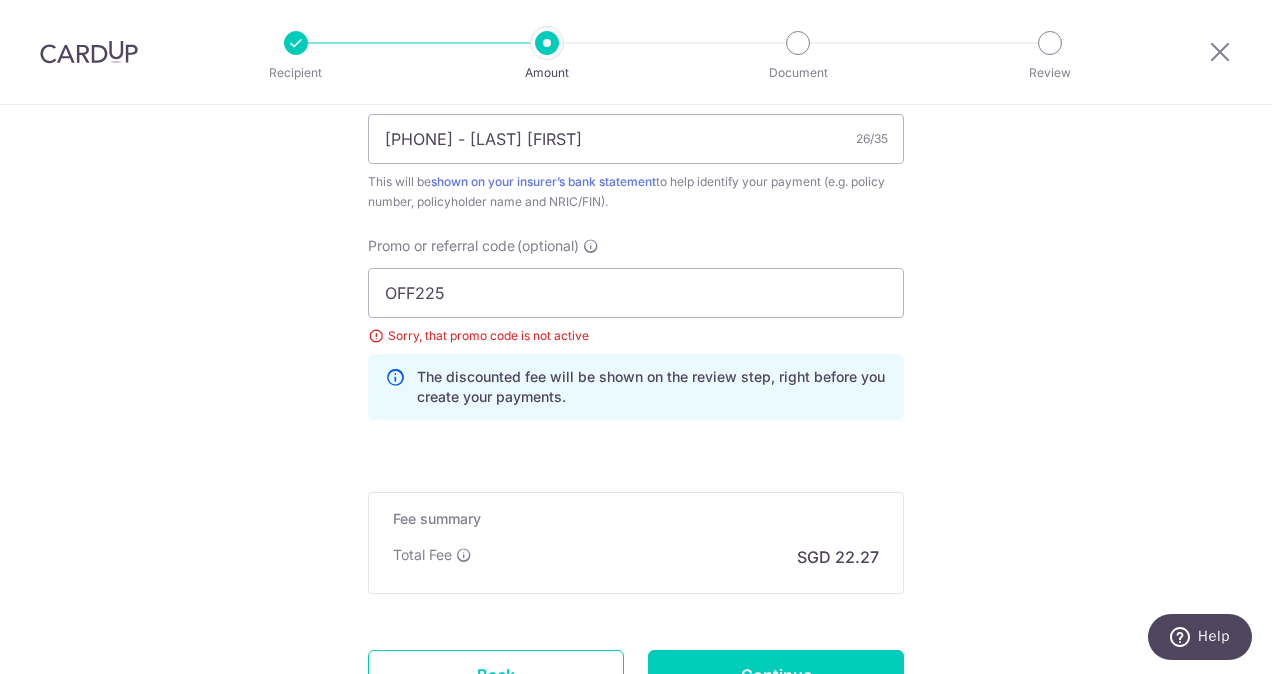 scroll, scrollTop: 1334, scrollLeft: 0, axis: vertical 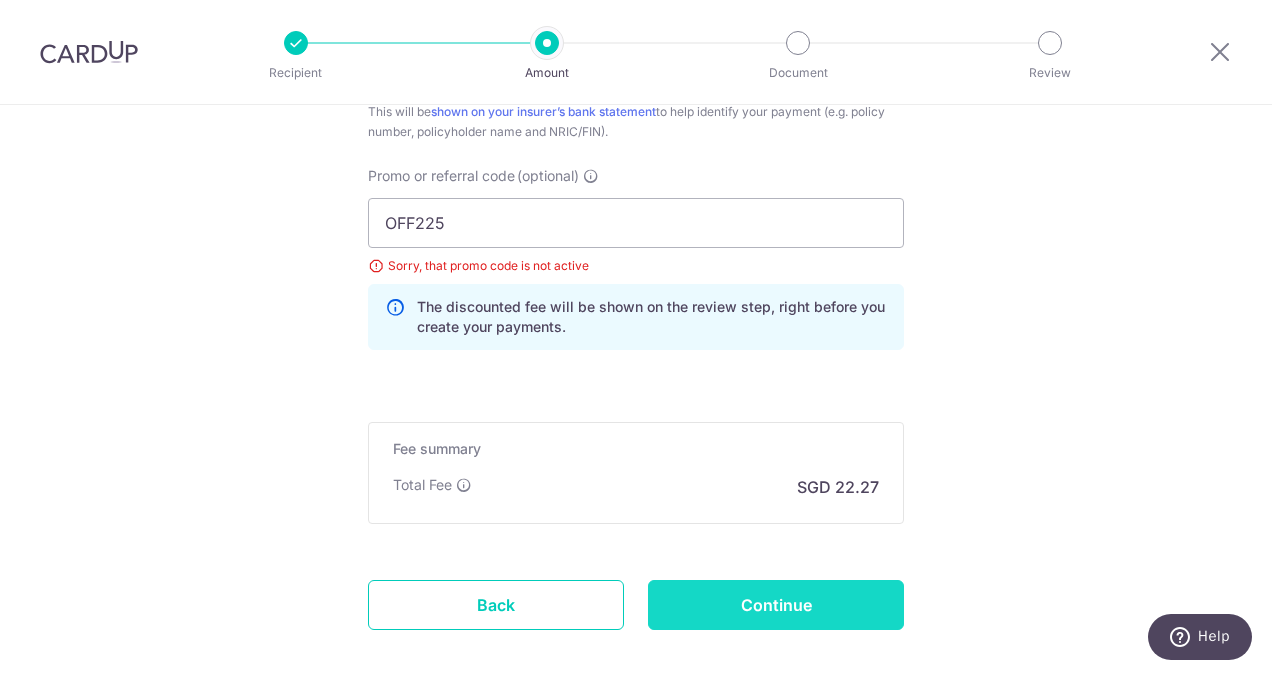 click on "Continue" at bounding box center [776, 605] 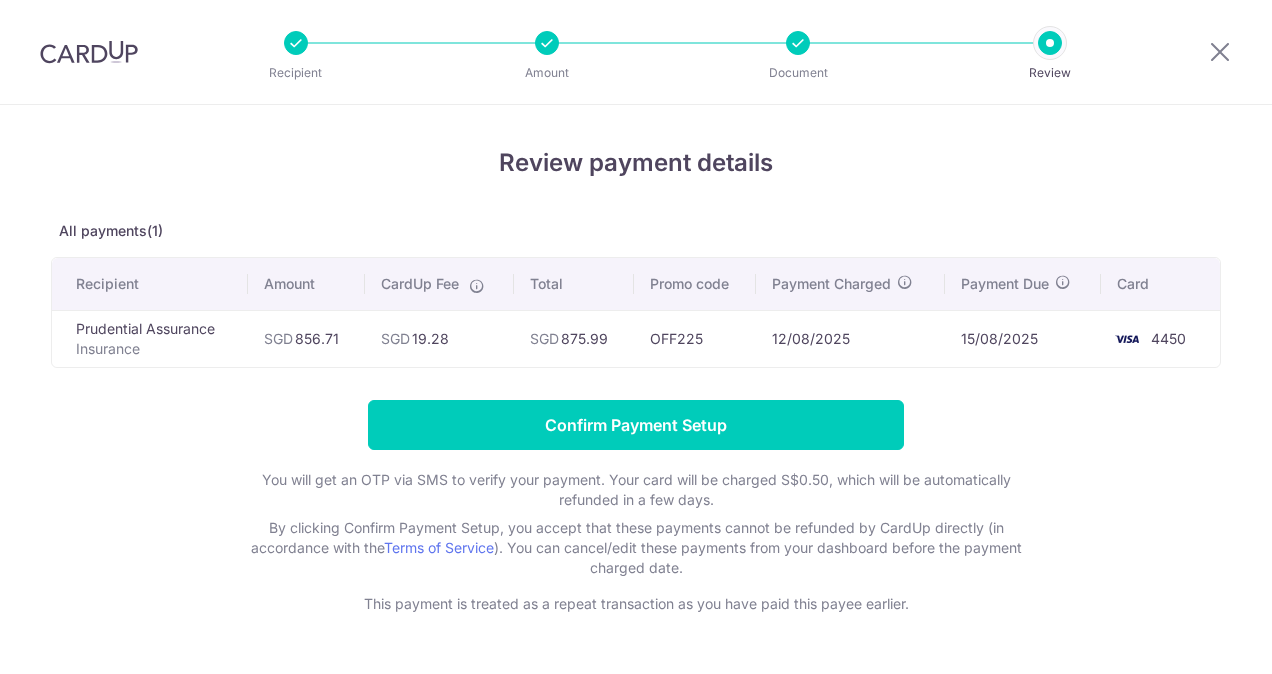 scroll, scrollTop: 0, scrollLeft: 0, axis: both 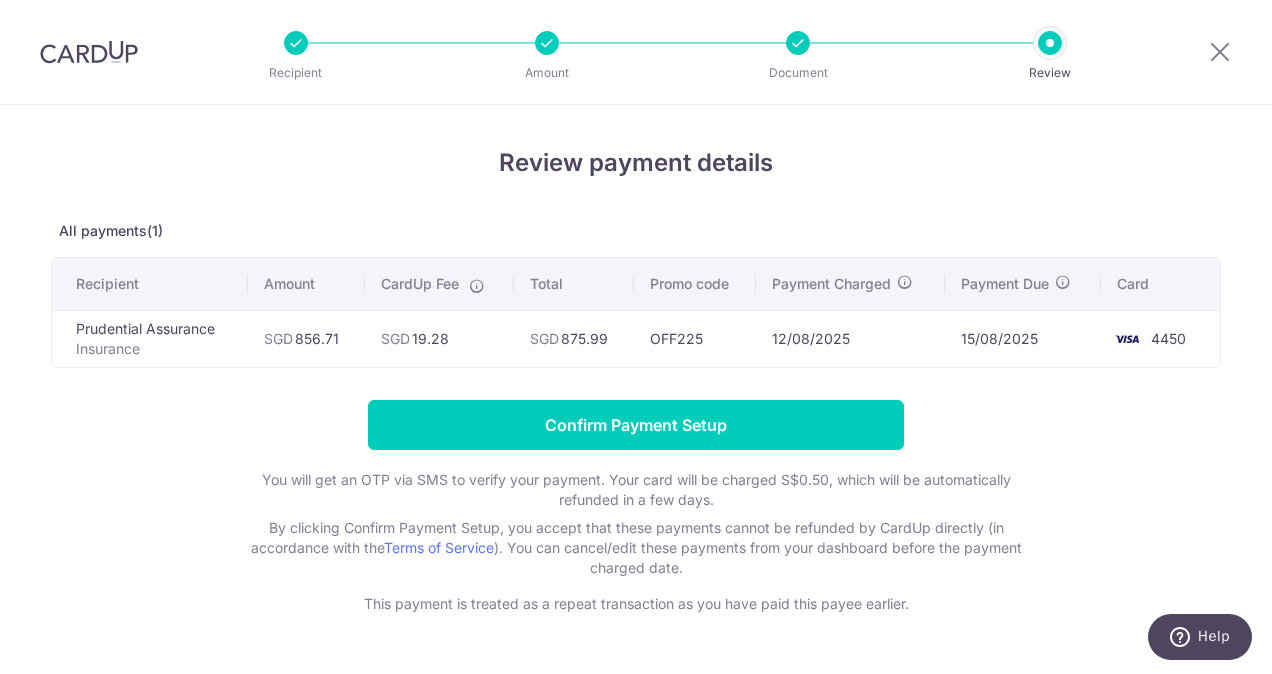 click at bounding box center (798, 43) 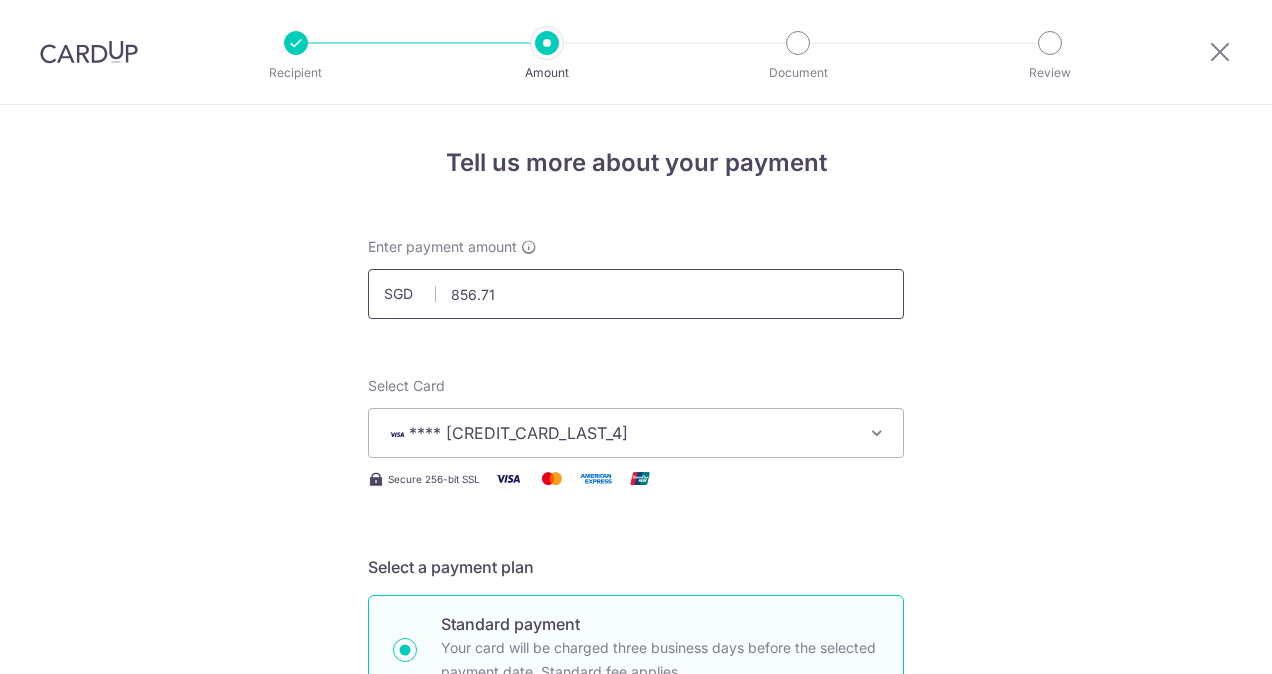 scroll, scrollTop: 0, scrollLeft: 0, axis: both 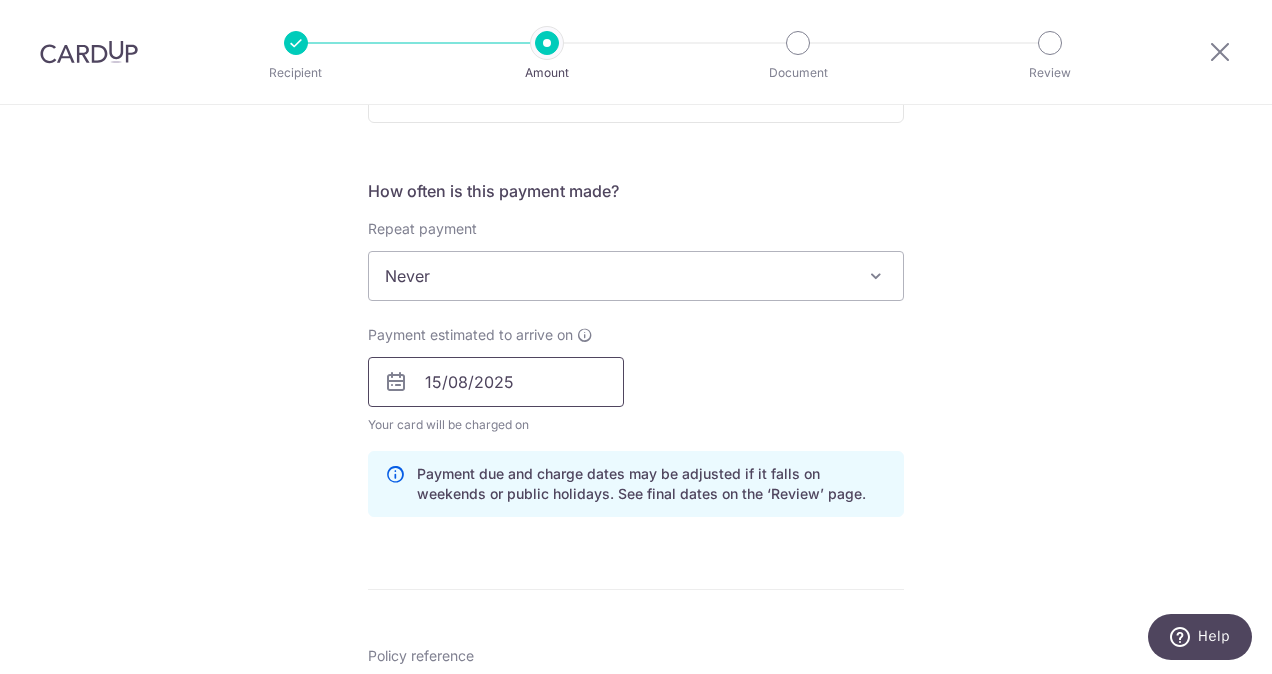 click on "15/08/2025" at bounding box center (496, 382) 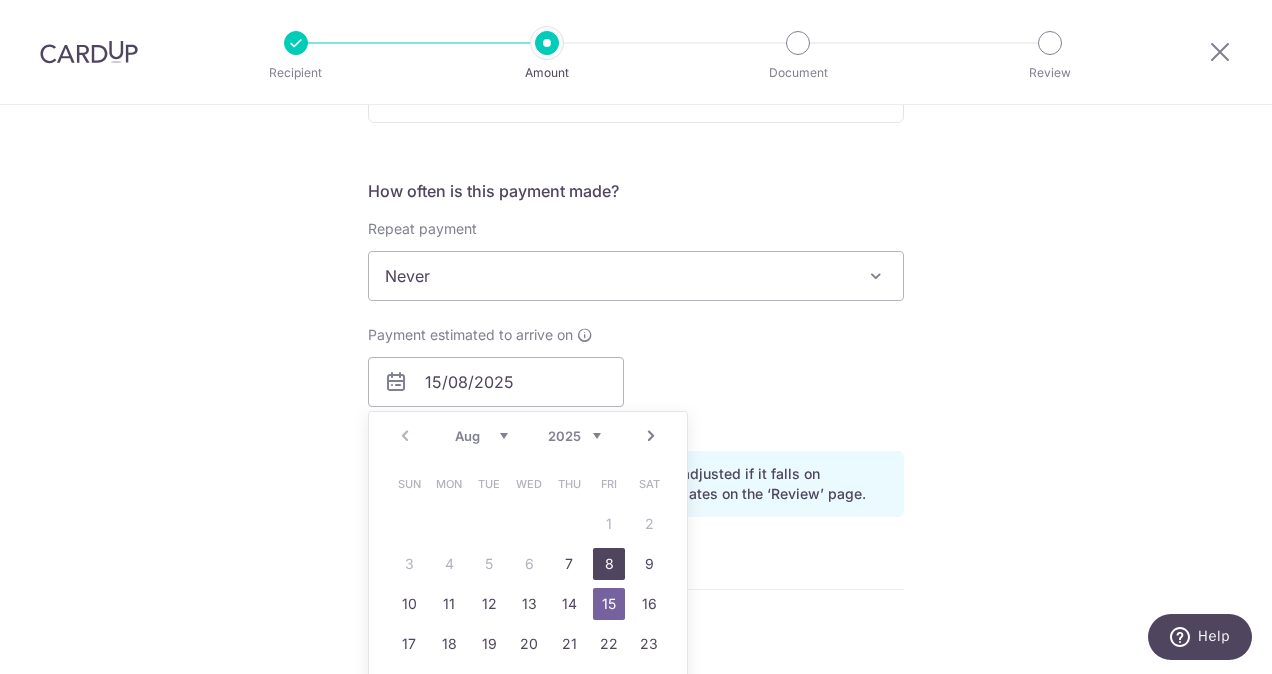 click on "8" at bounding box center [609, 564] 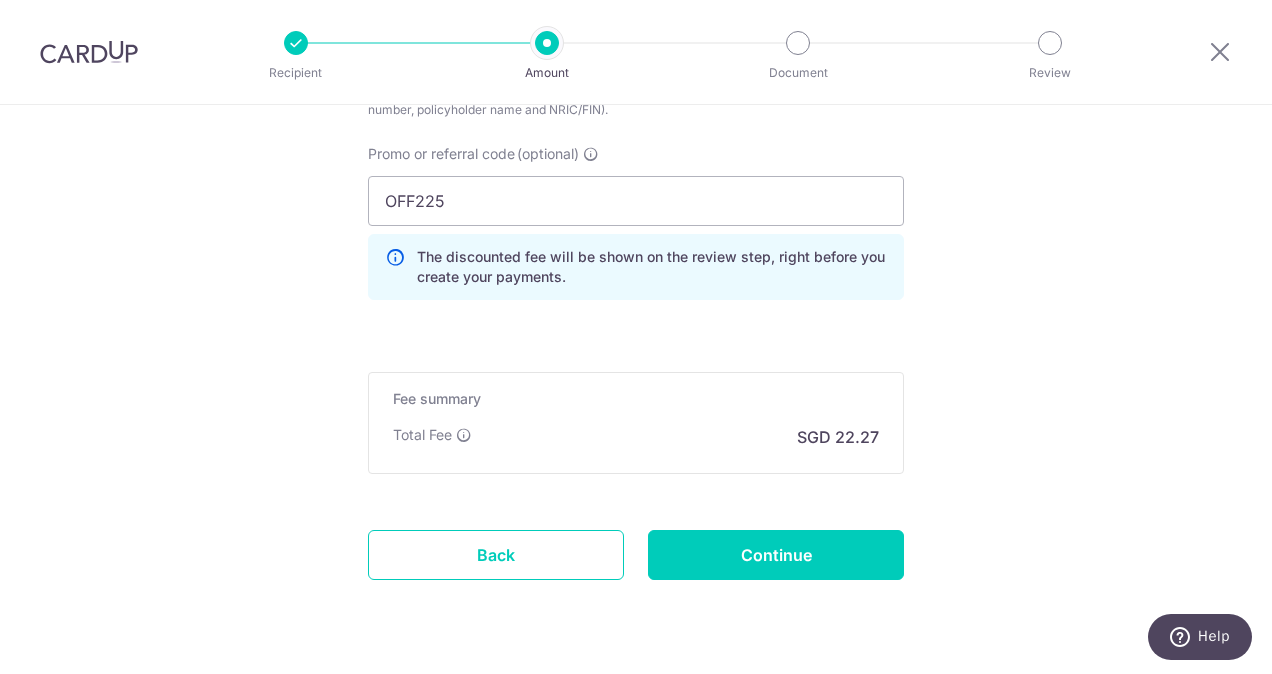 scroll, scrollTop: 1400, scrollLeft: 0, axis: vertical 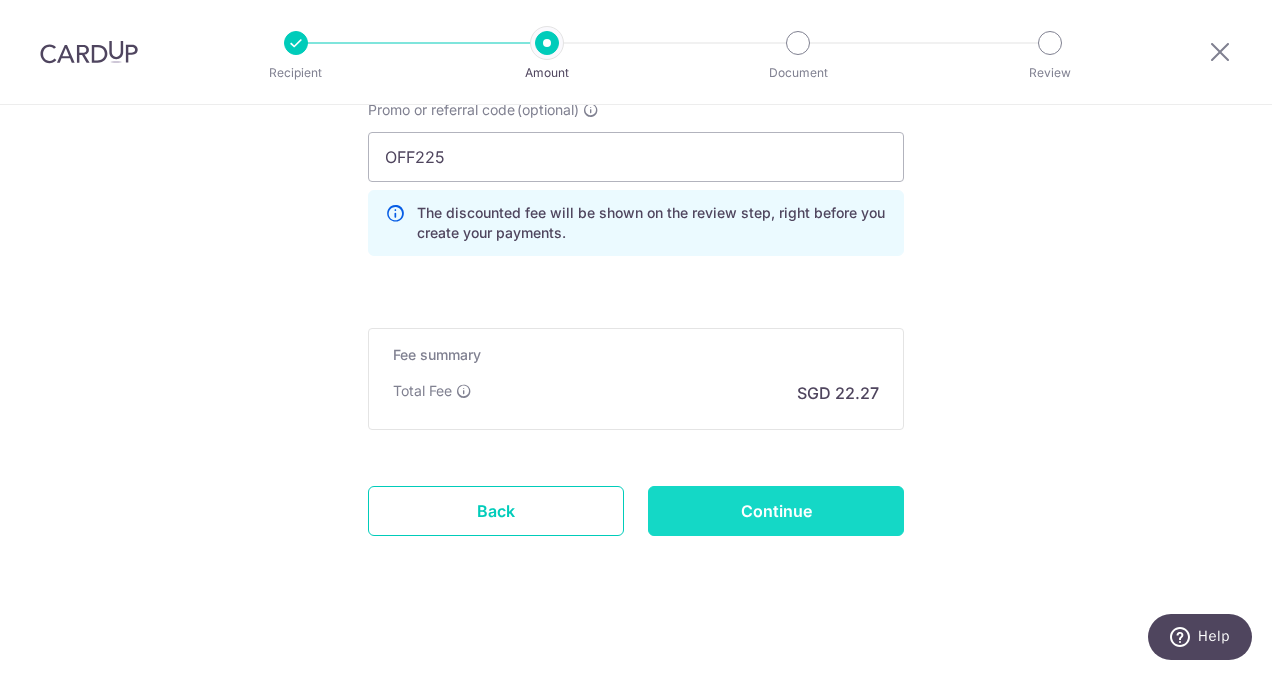 click on "Continue" at bounding box center (776, 511) 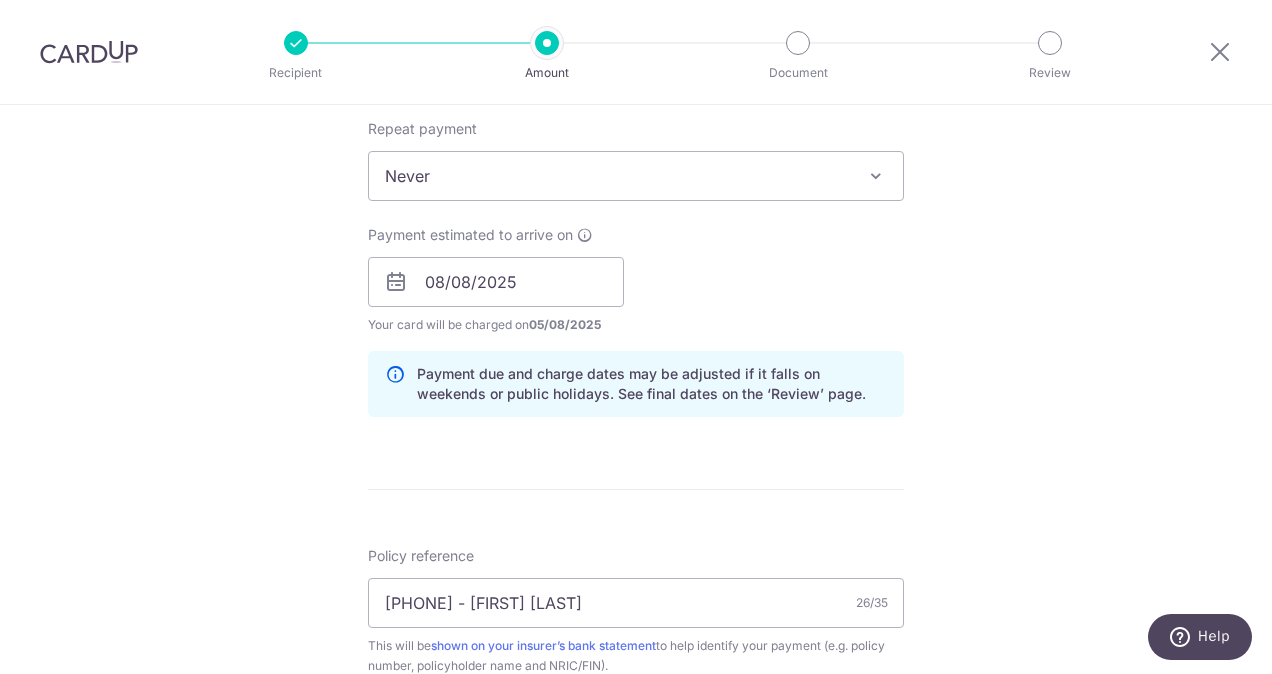 scroll, scrollTop: 900, scrollLeft: 0, axis: vertical 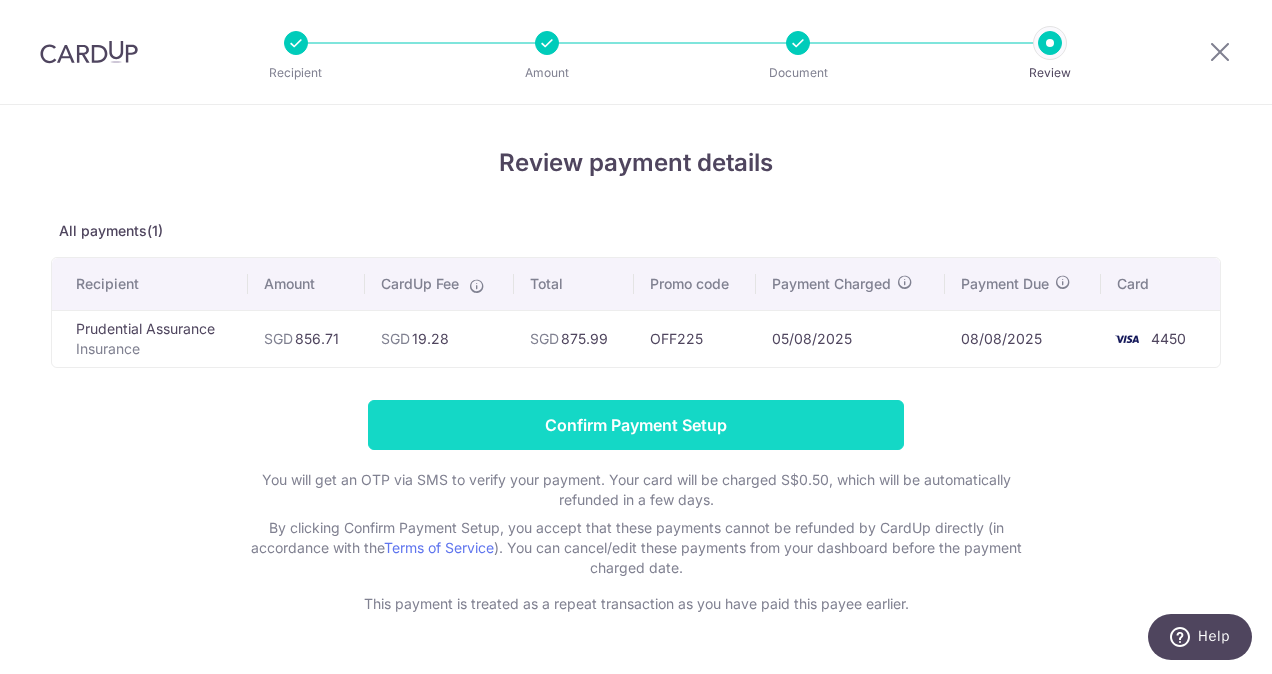 click on "Confirm Payment Setup" at bounding box center [636, 425] 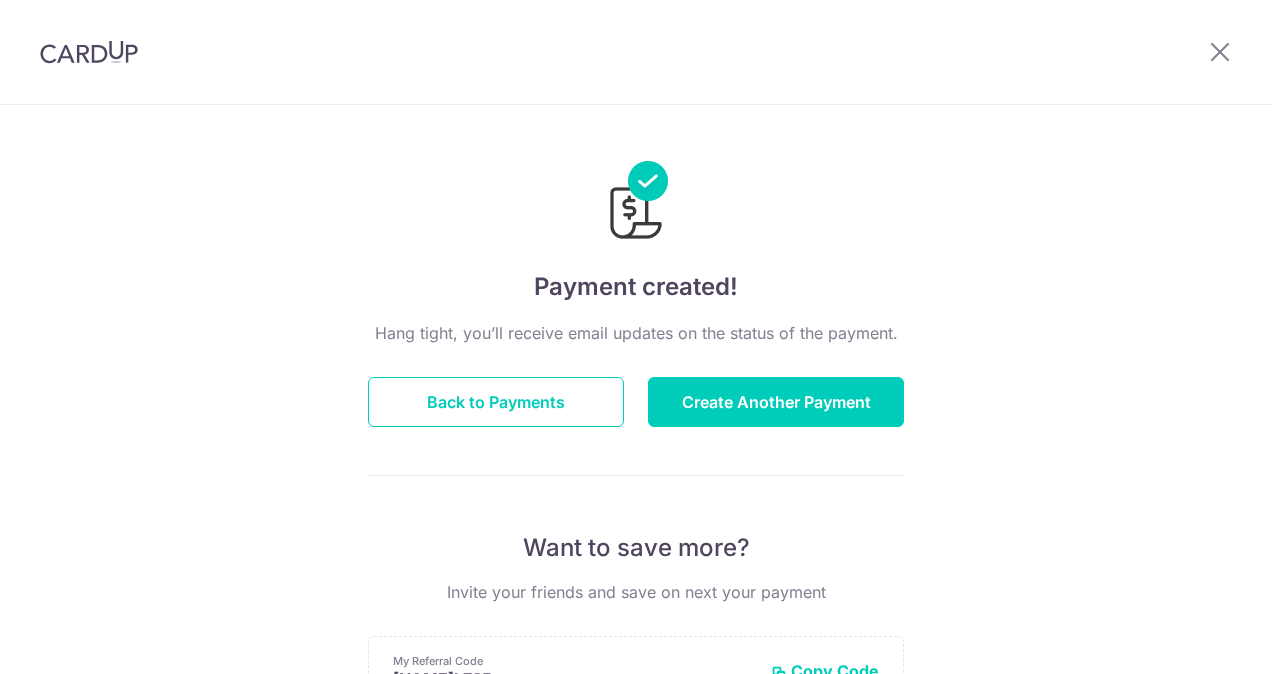 scroll, scrollTop: 0, scrollLeft: 0, axis: both 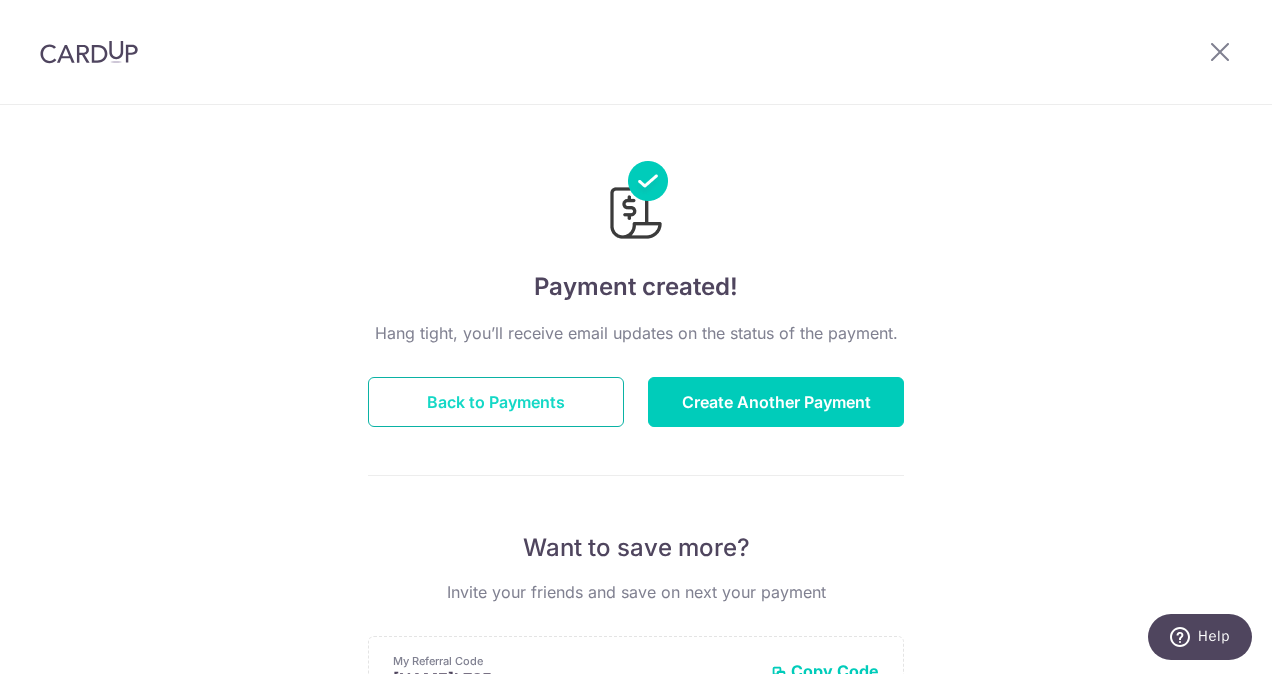click on "Back to Payments" at bounding box center (496, 402) 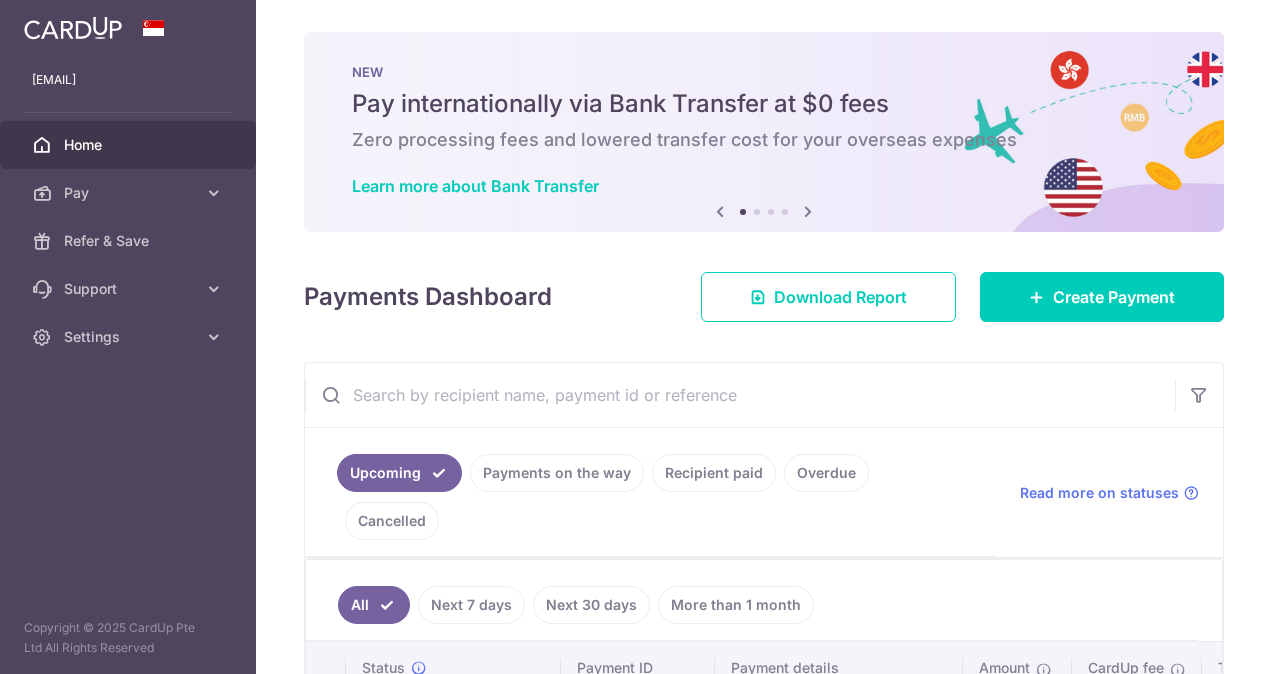 scroll, scrollTop: 0, scrollLeft: 0, axis: both 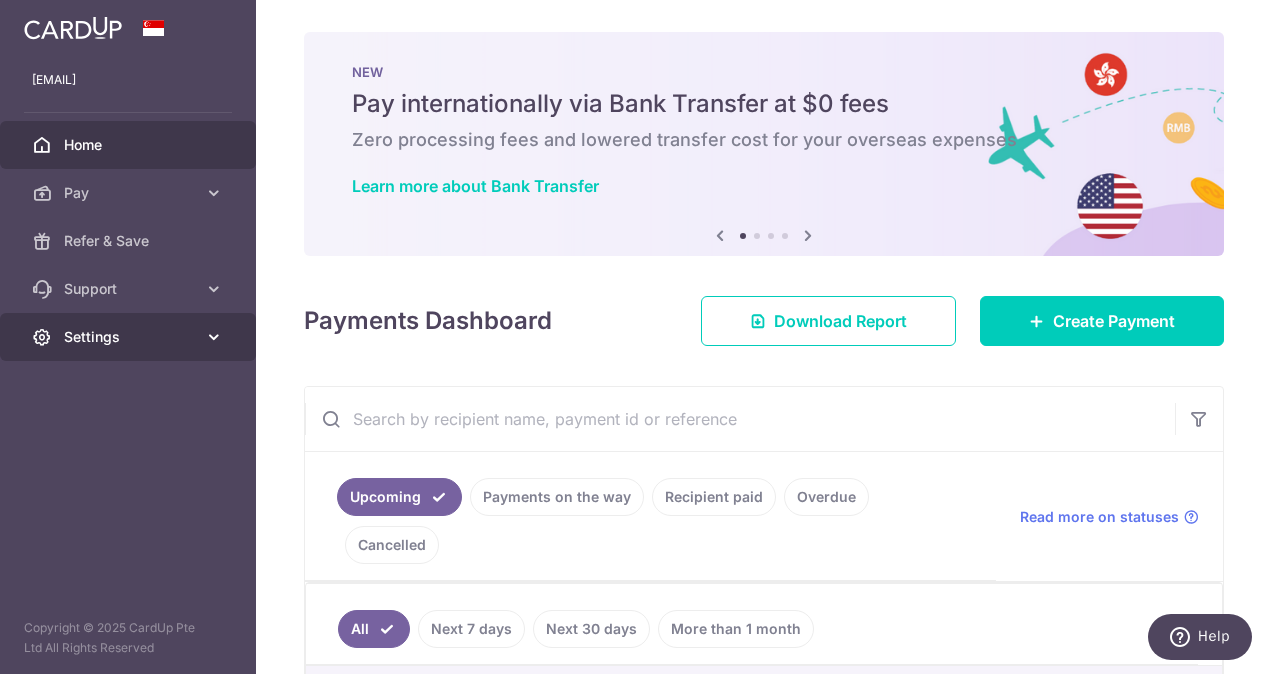 click at bounding box center [214, 337] 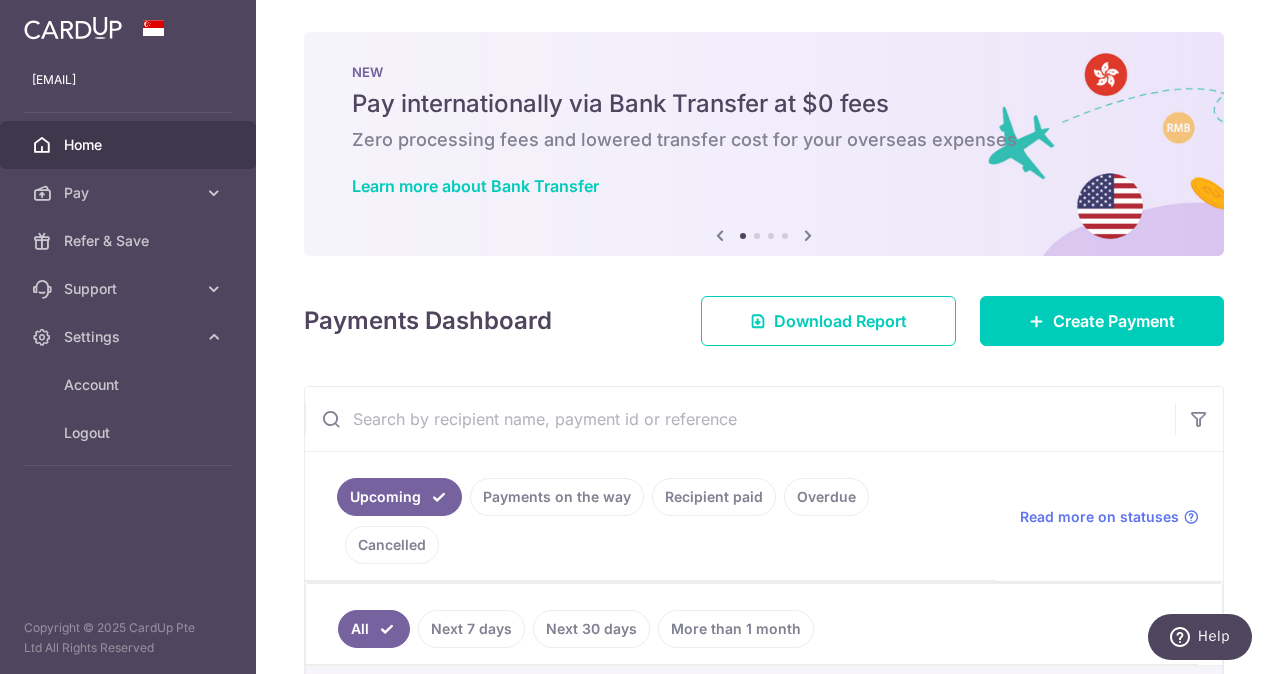 scroll, scrollTop: 170, scrollLeft: 0, axis: vertical 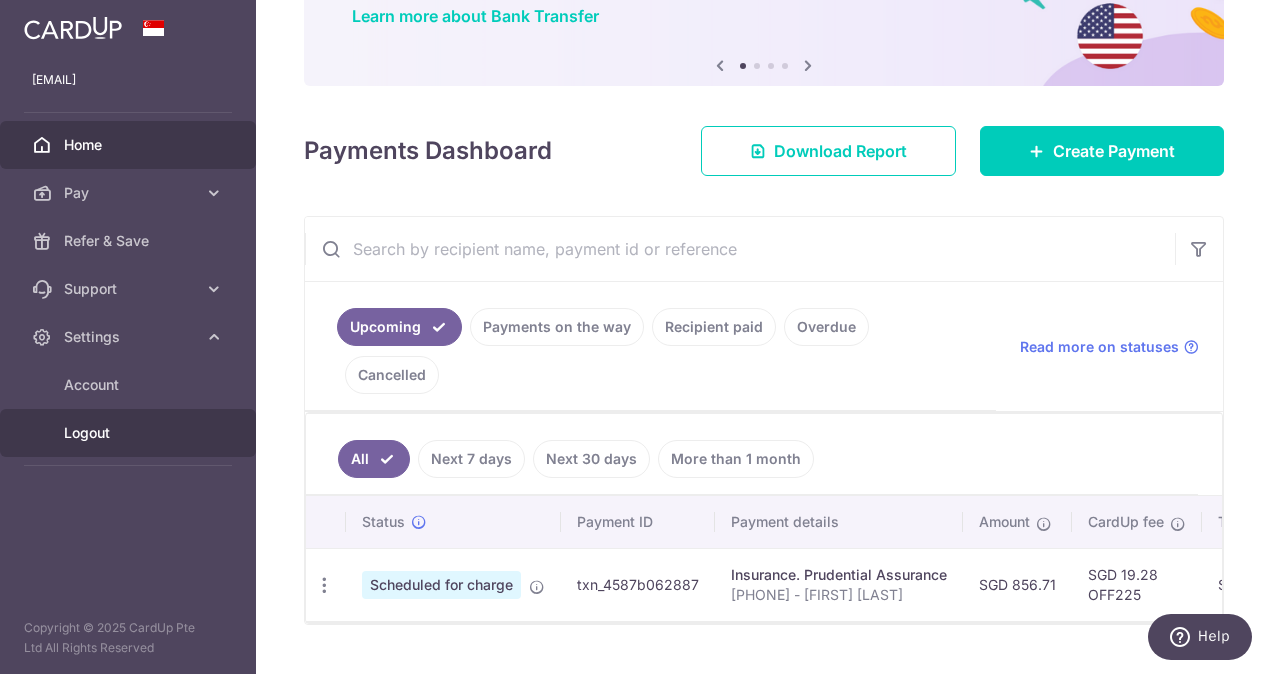 click on "Logout" at bounding box center [130, 433] 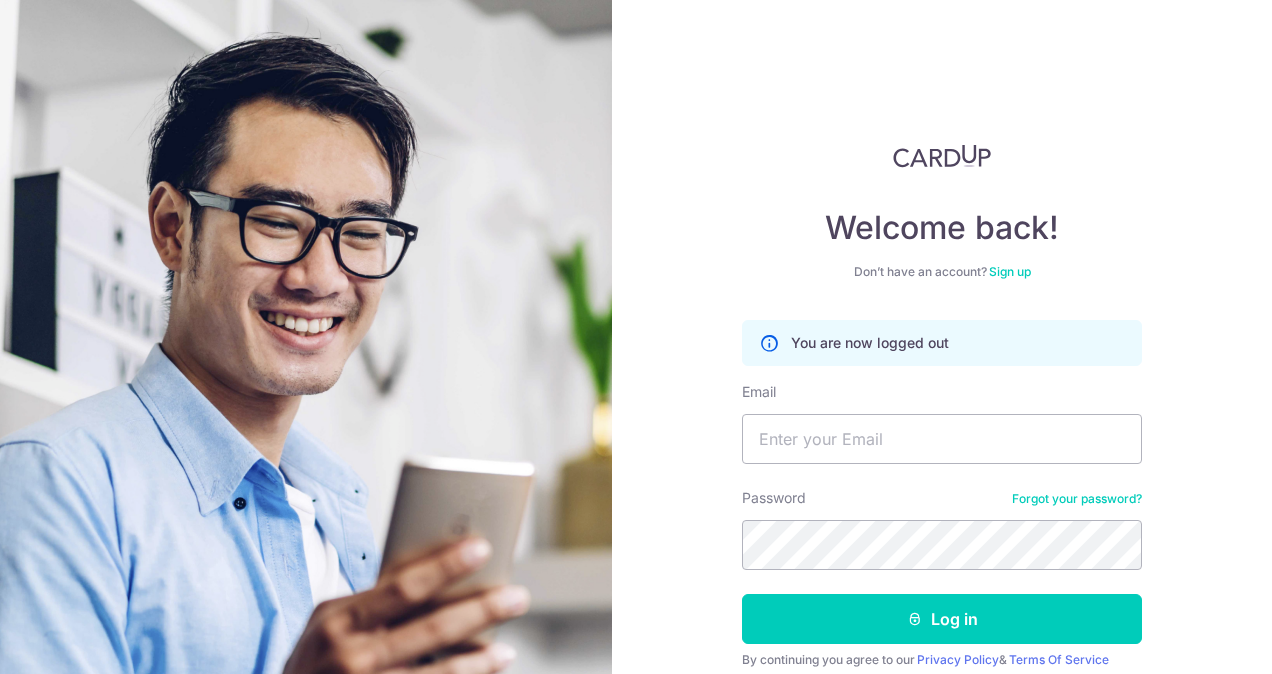scroll, scrollTop: 0, scrollLeft: 0, axis: both 